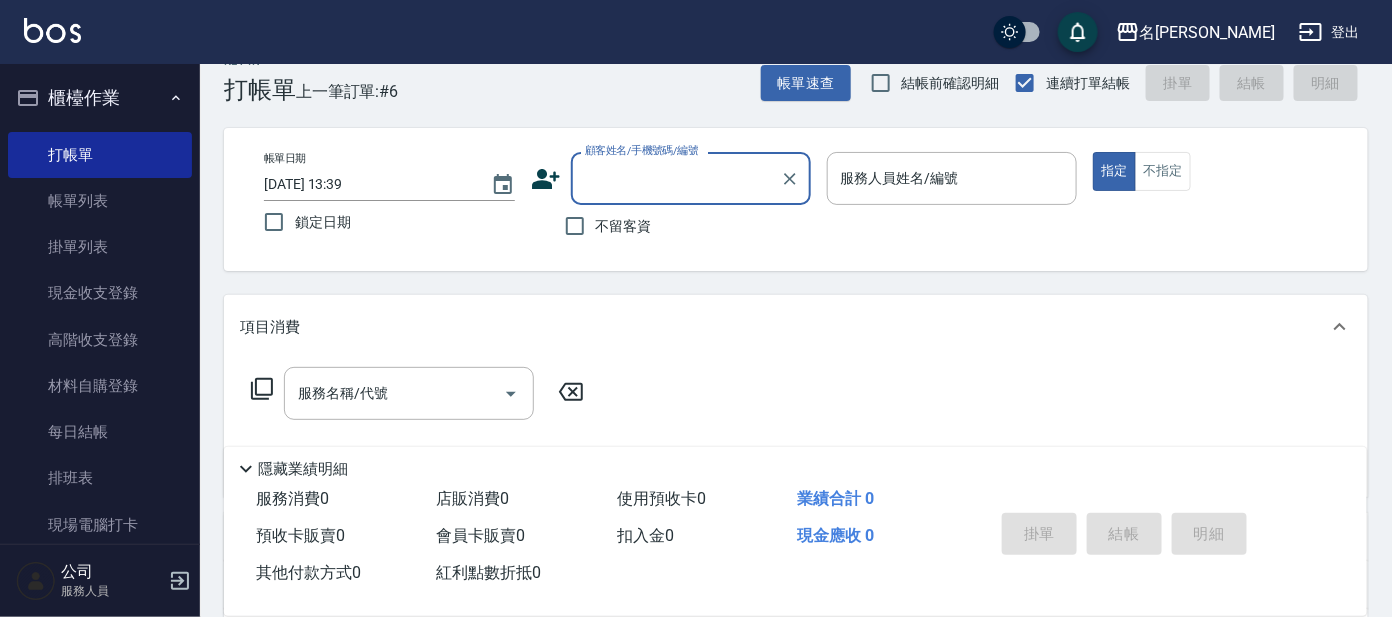 scroll, scrollTop: 0, scrollLeft: 0, axis: both 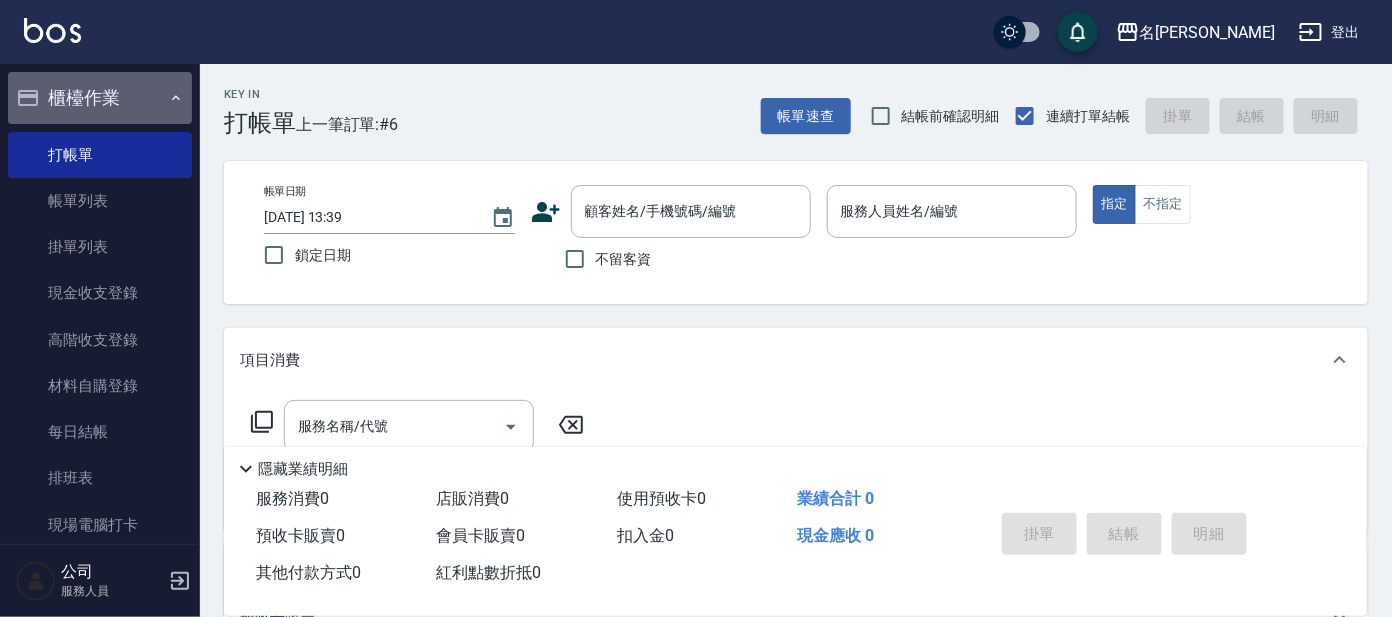 click on "櫃檯作業" at bounding box center [100, 98] 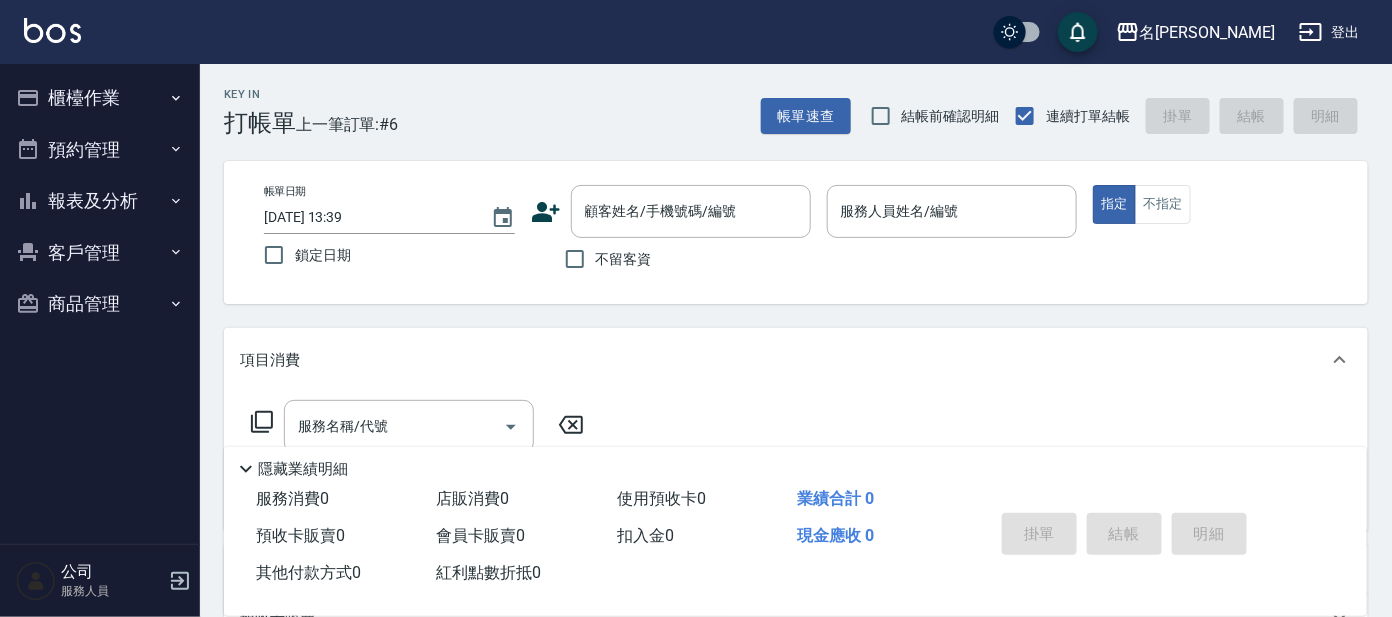 click on "客戶管理" at bounding box center (100, 253) 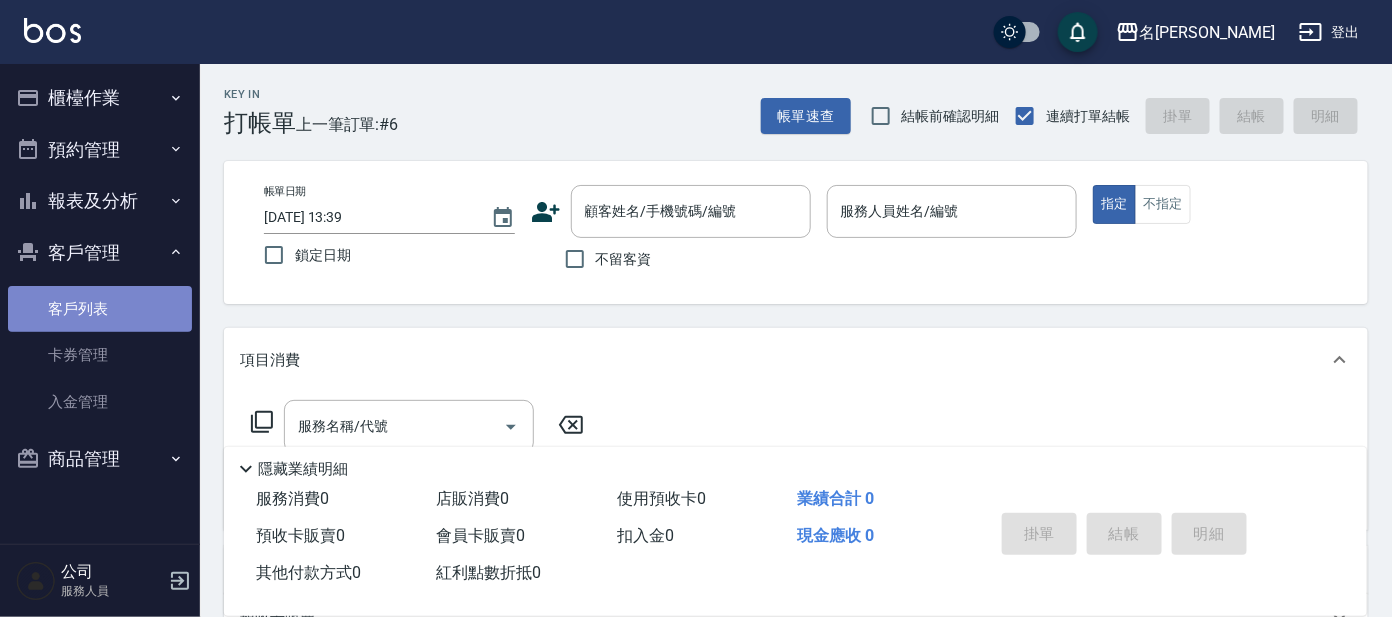 click on "客戶列表" at bounding box center (100, 309) 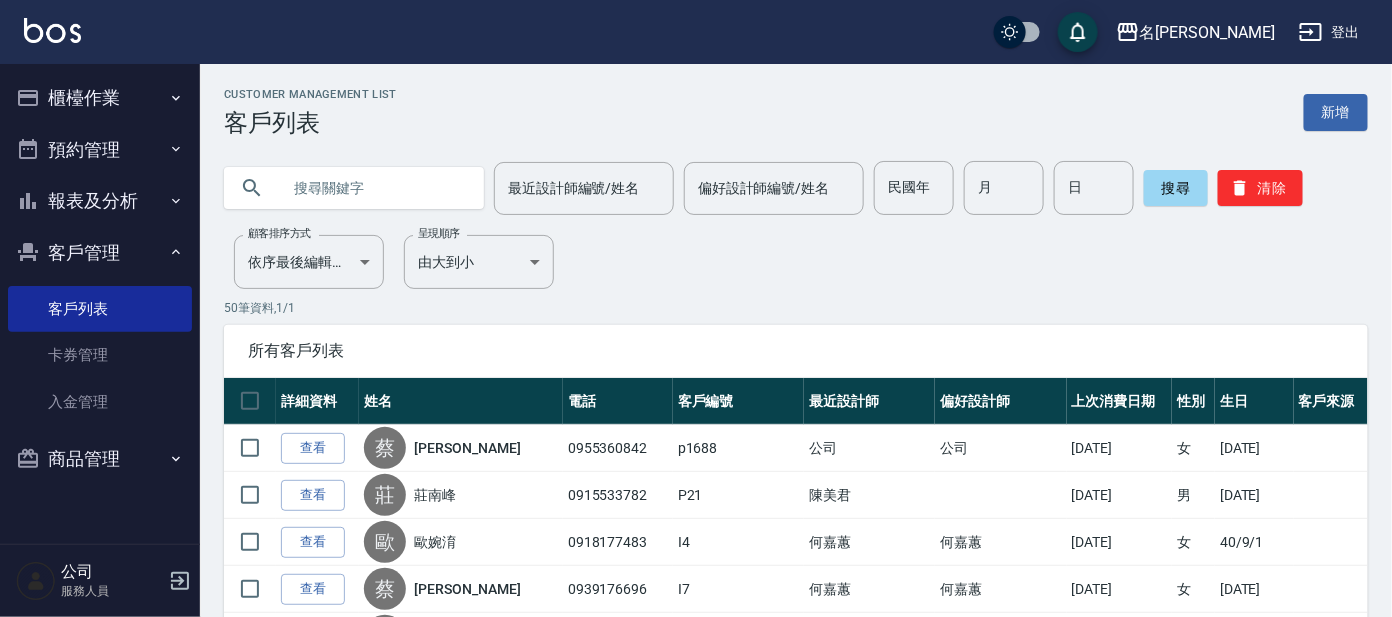 click at bounding box center [374, 188] 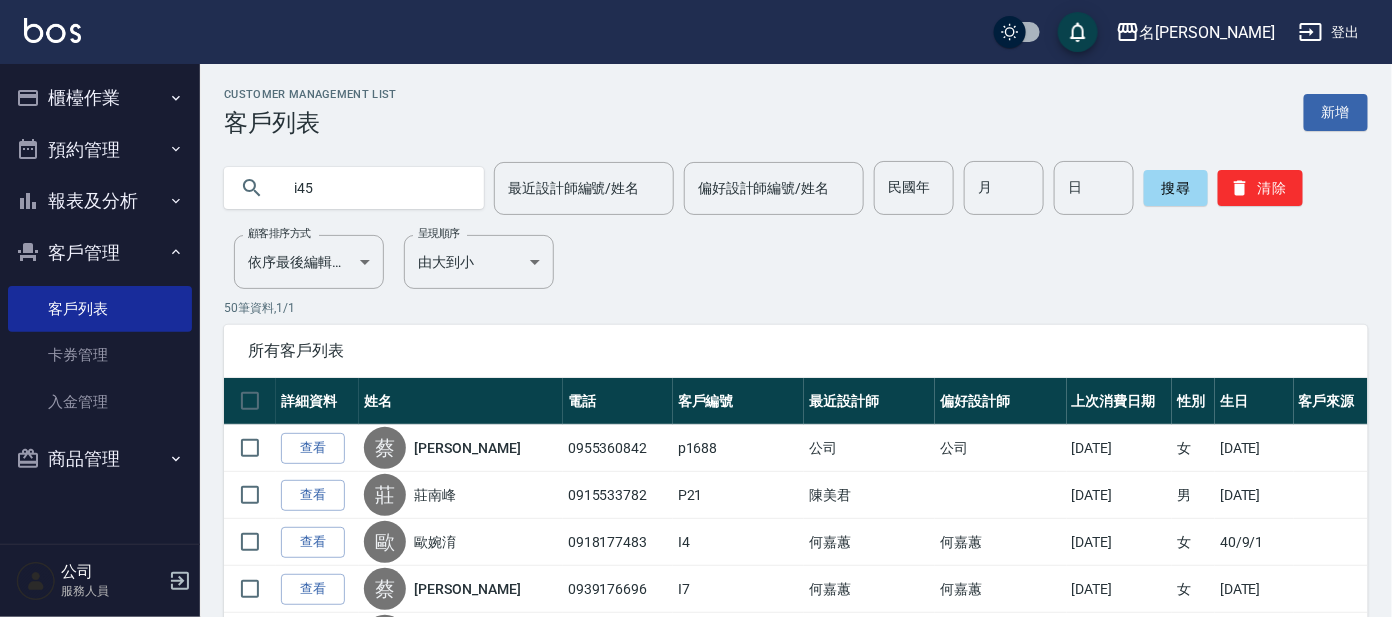 click on "i45" at bounding box center (374, 188) 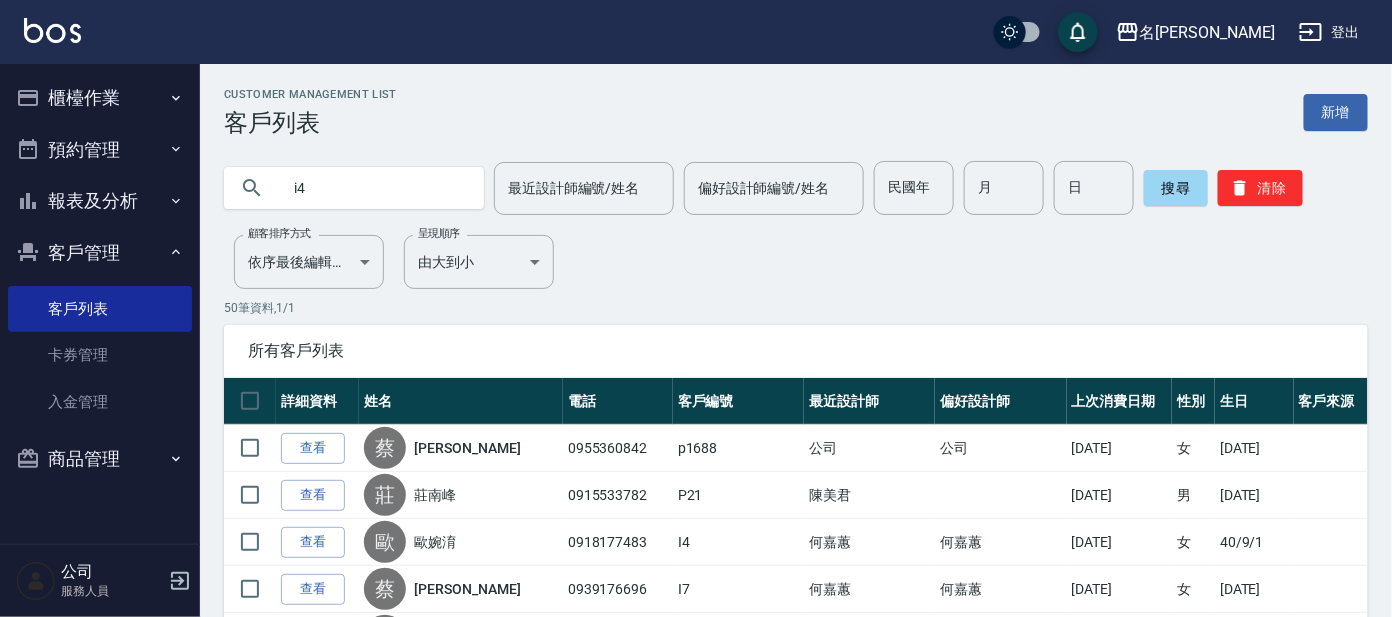 type on "i" 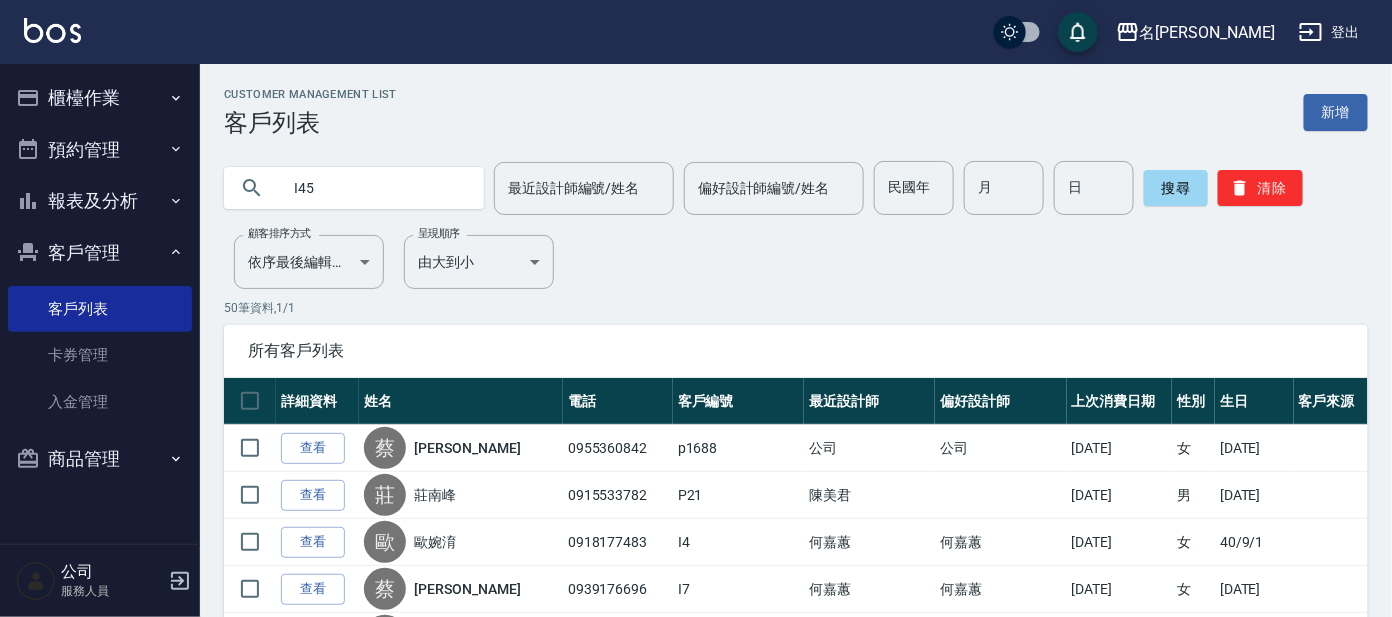 type on "I45" 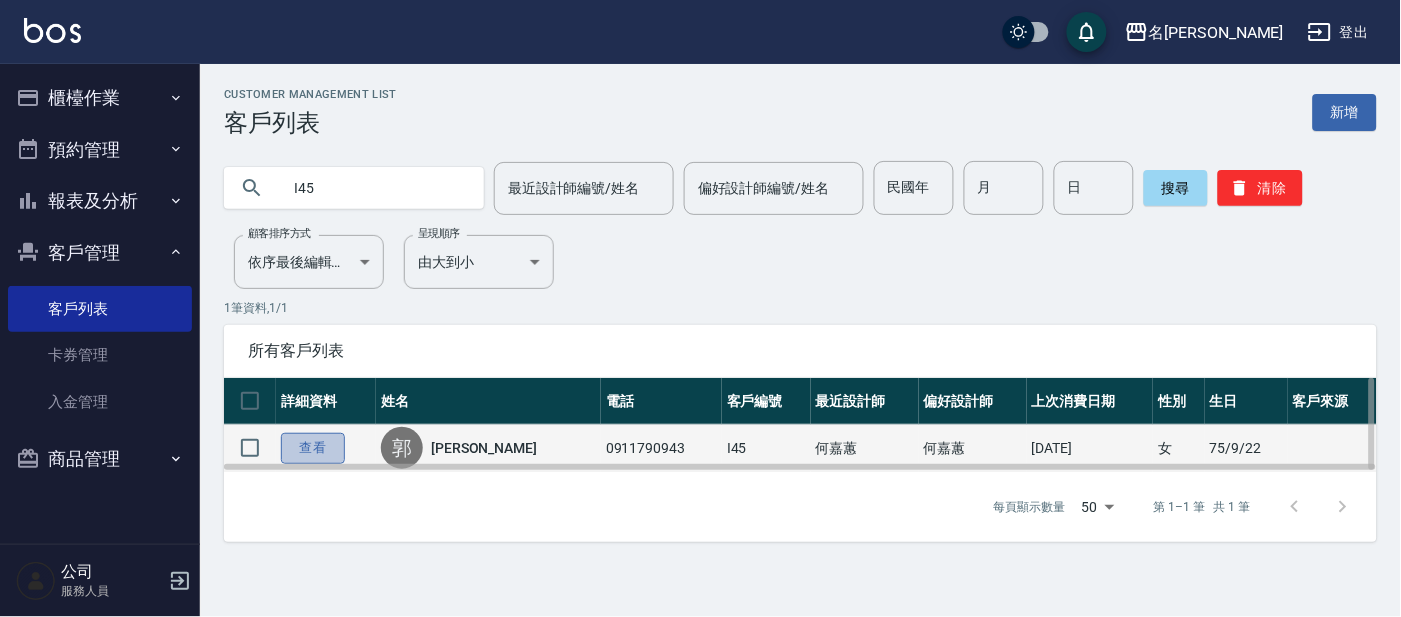 click on "查看" at bounding box center (313, 448) 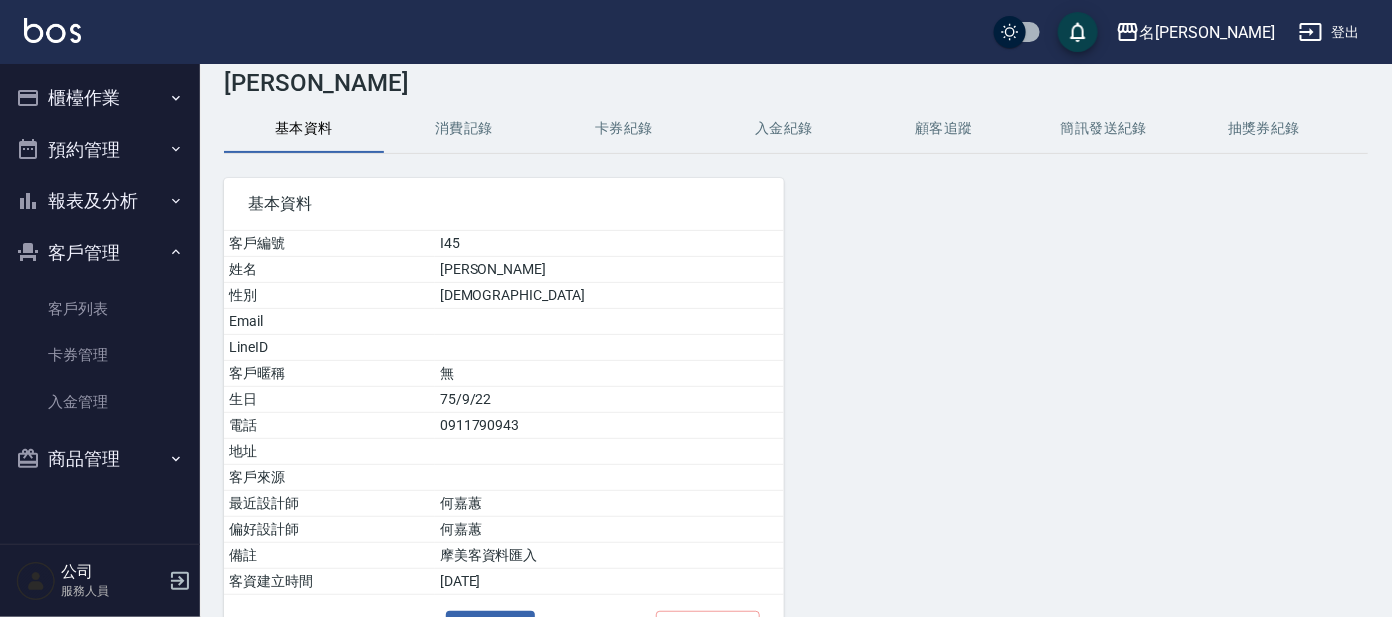 scroll, scrollTop: 0, scrollLeft: 0, axis: both 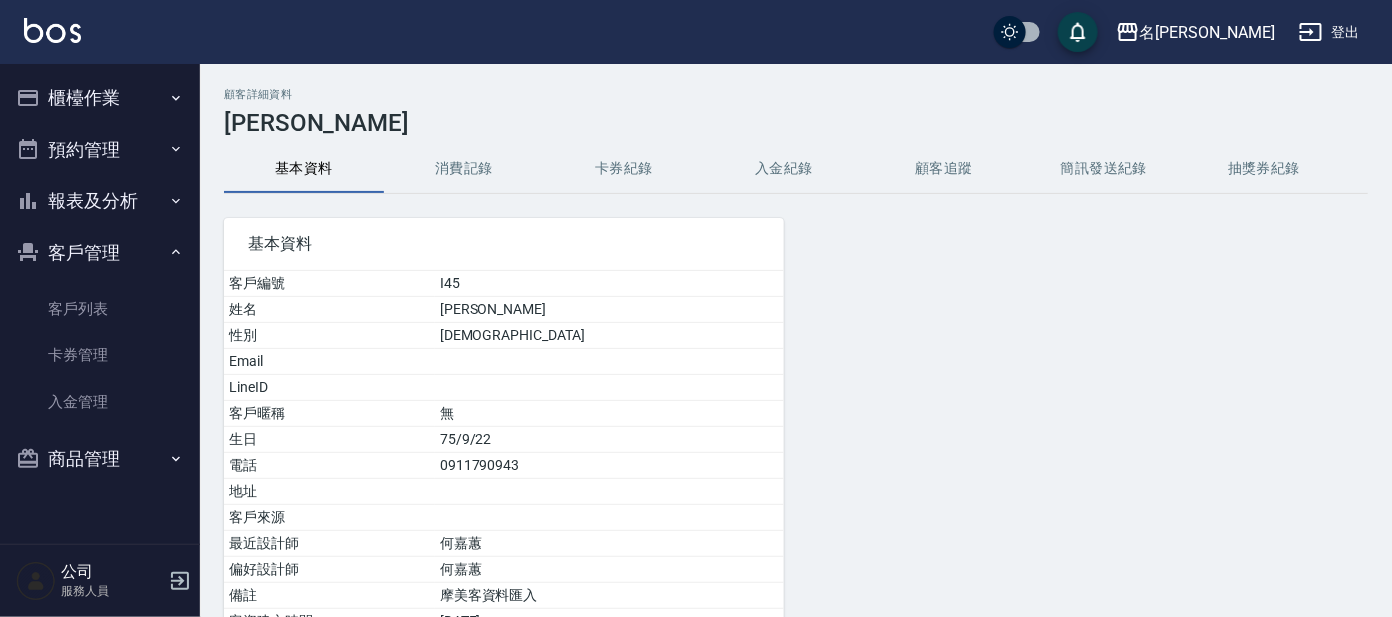 click on "消費記錄" at bounding box center (464, 169) 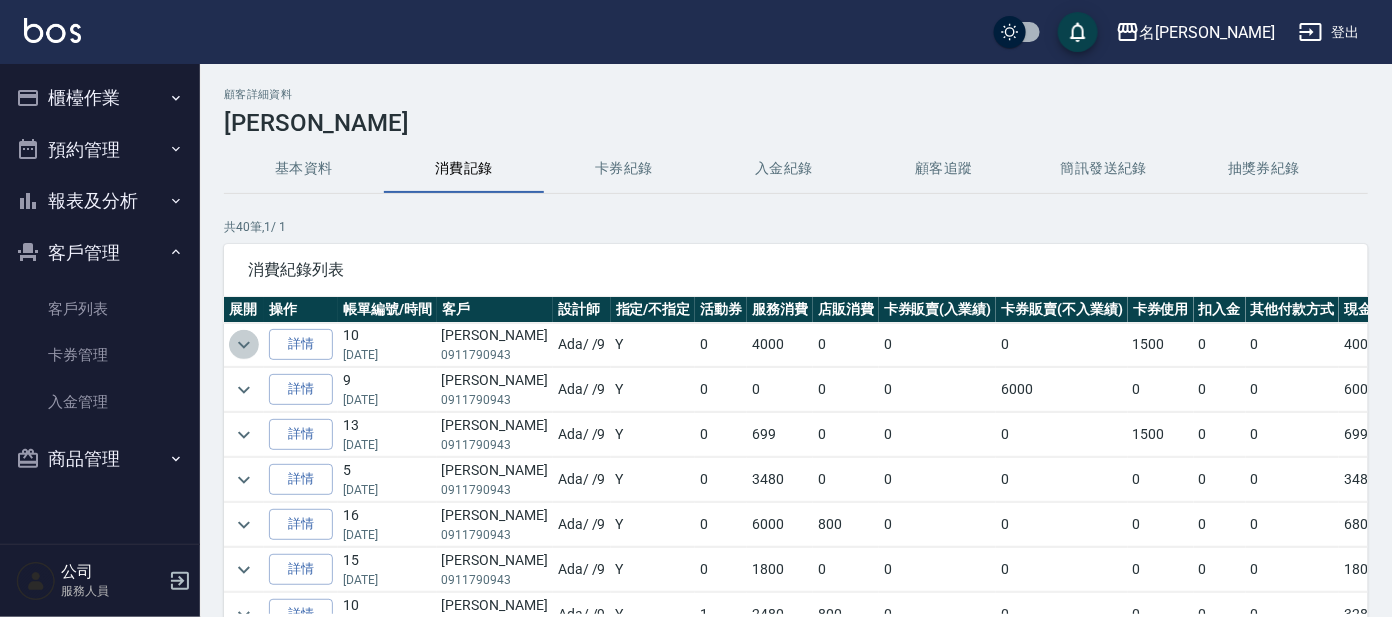click 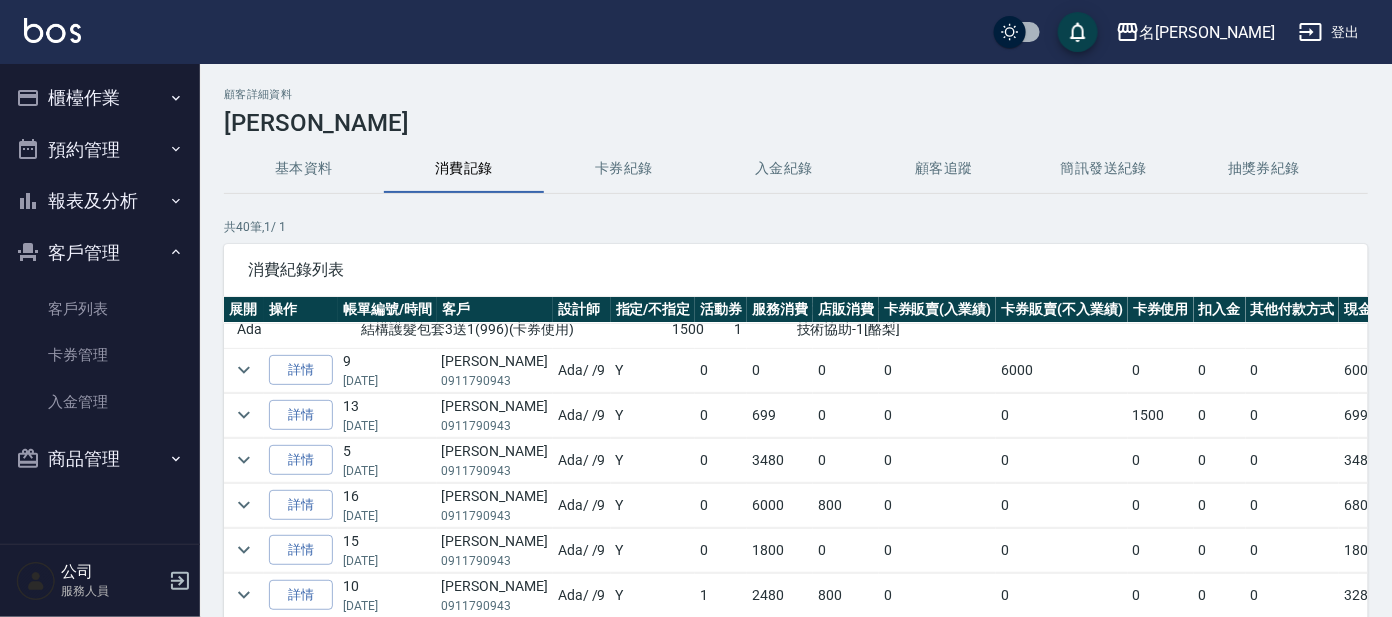 scroll, scrollTop: 0, scrollLeft: 0, axis: both 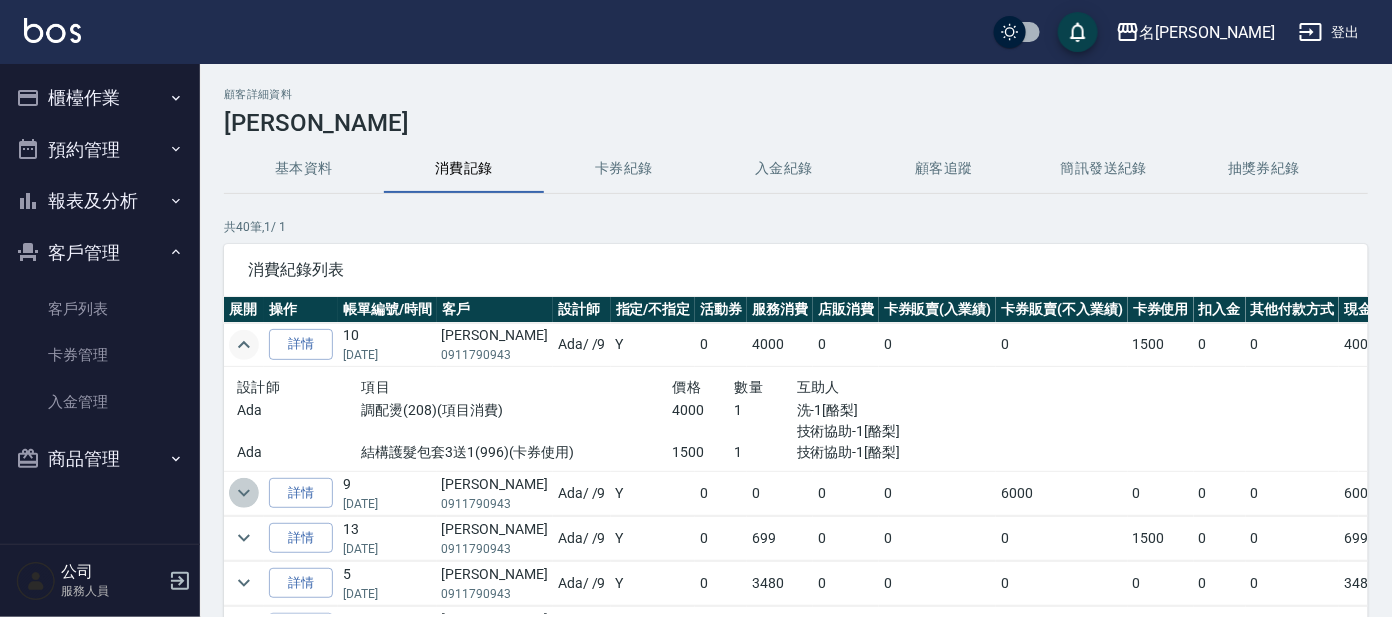 click 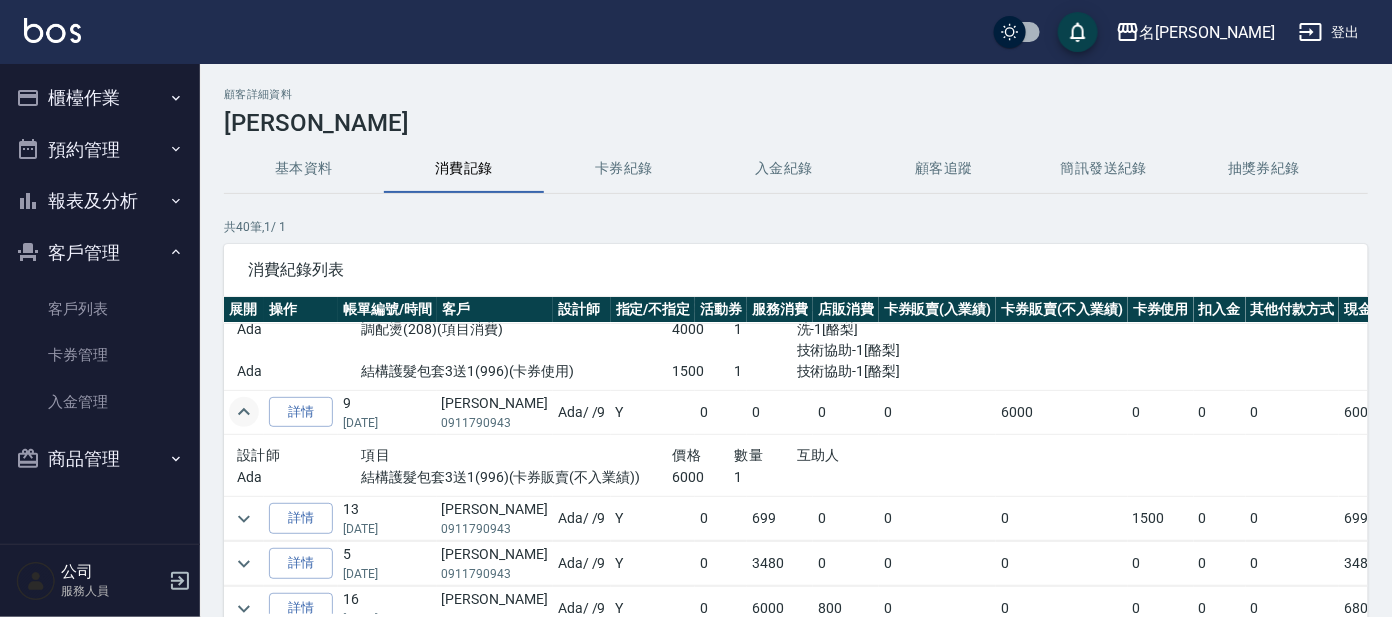 scroll, scrollTop: 124, scrollLeft: 0, axis: vertical 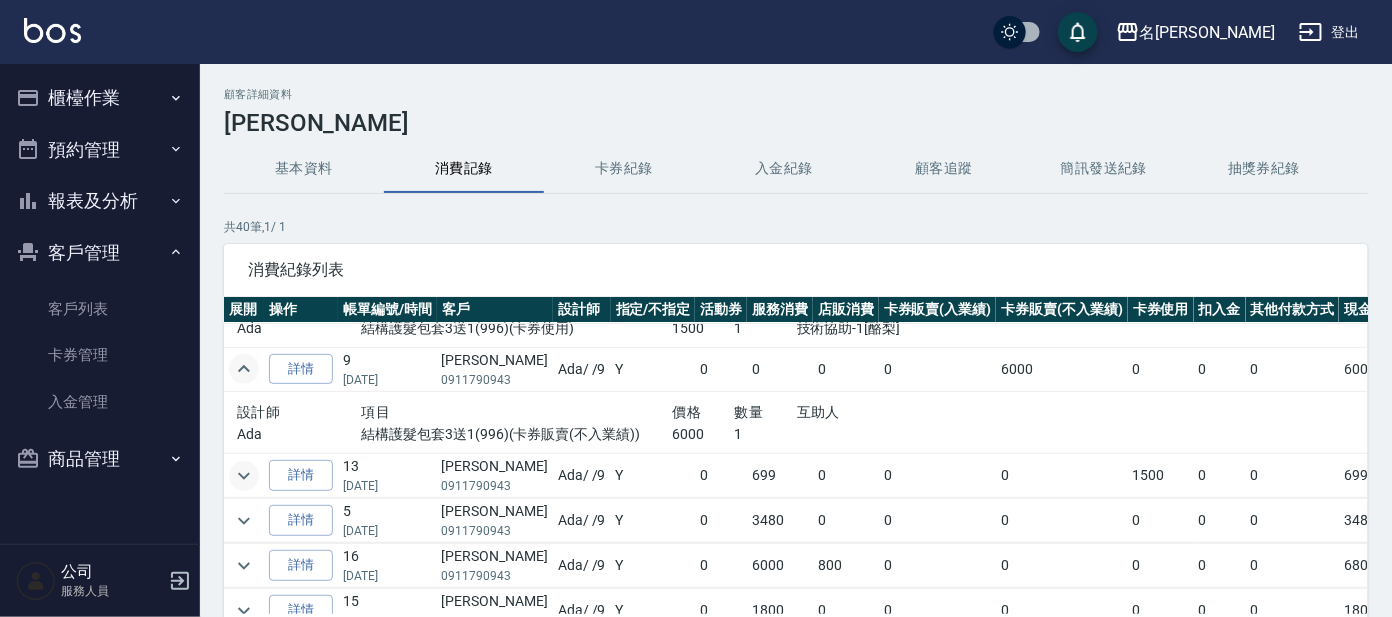 click 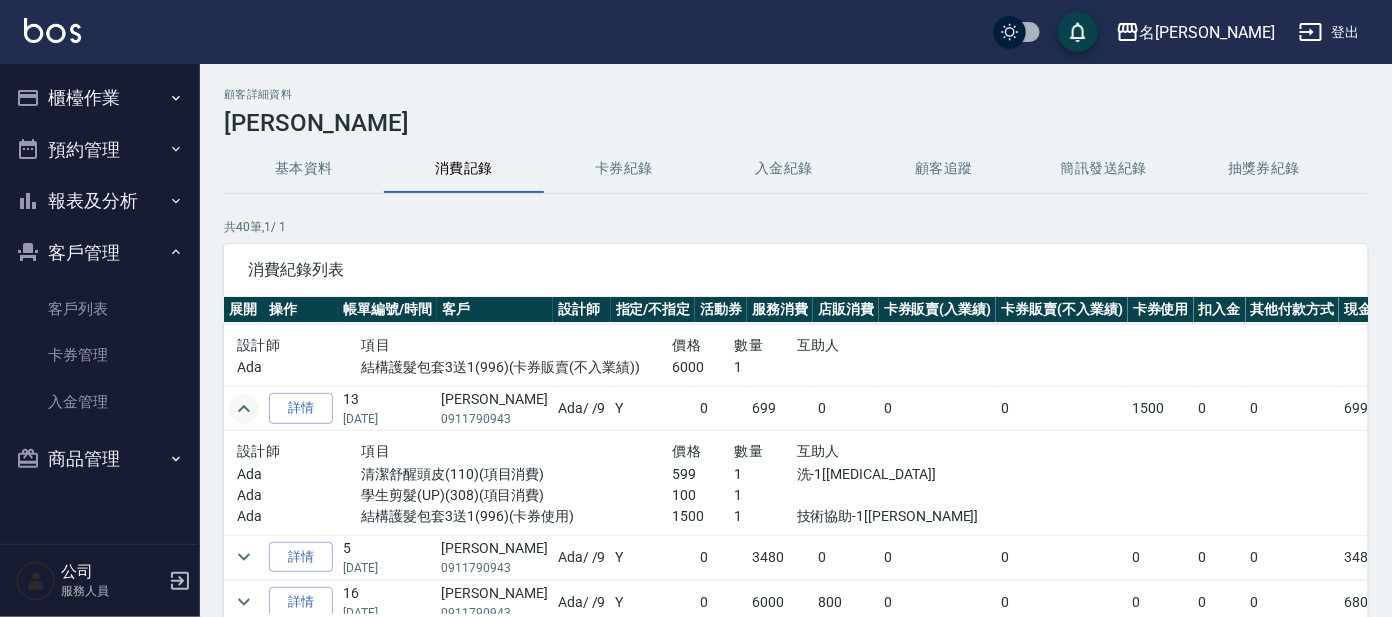 scroll, scrollTop: 249, scrollLeft: 0, axis: vertical 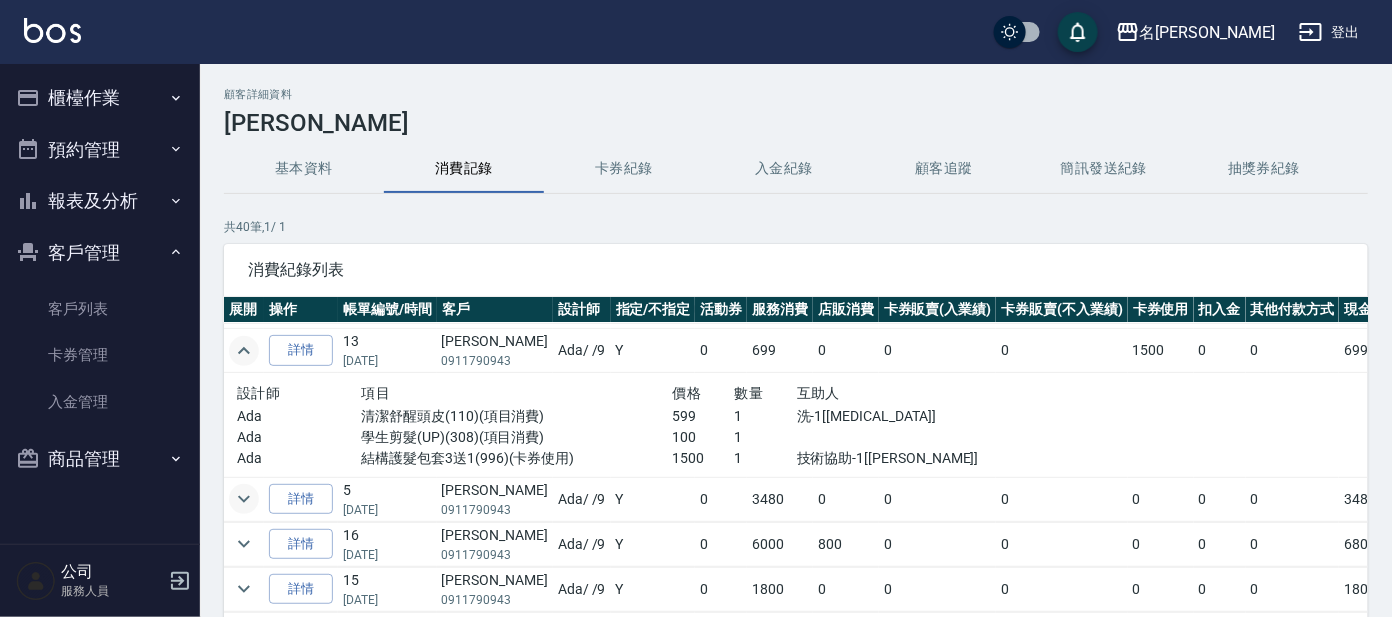 click 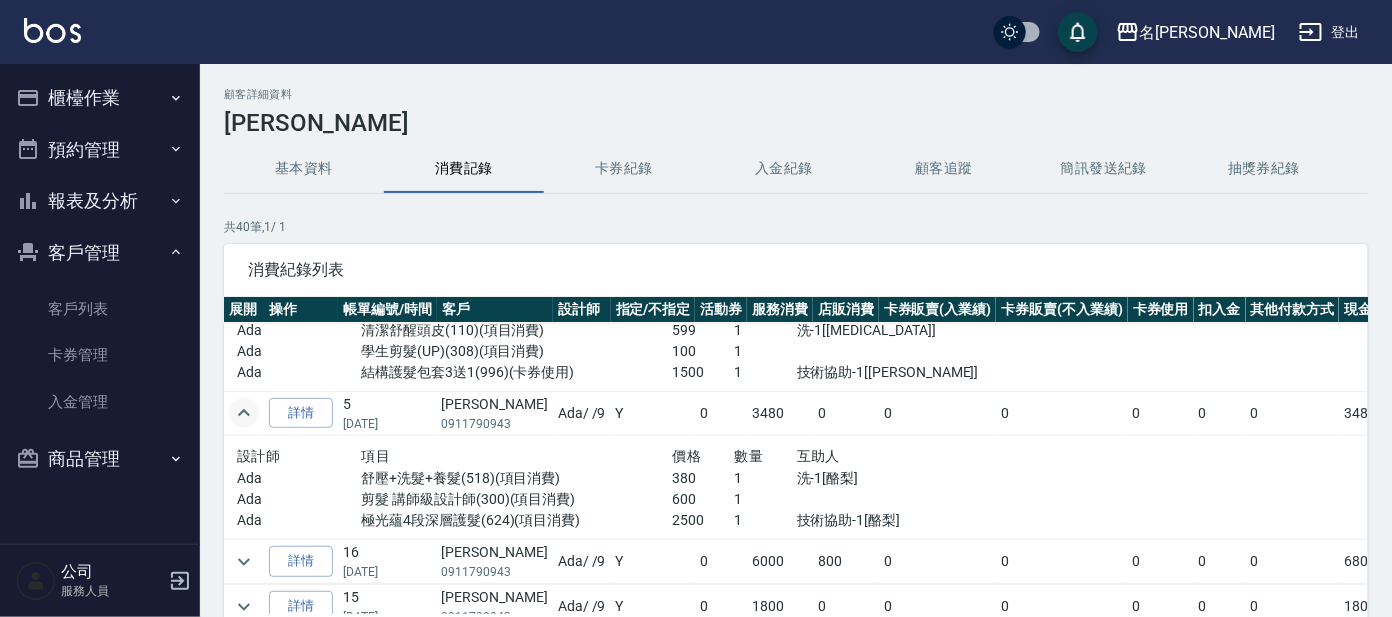 scroll, scrollTop: 374, scrollLeft: 0, axis: vertical 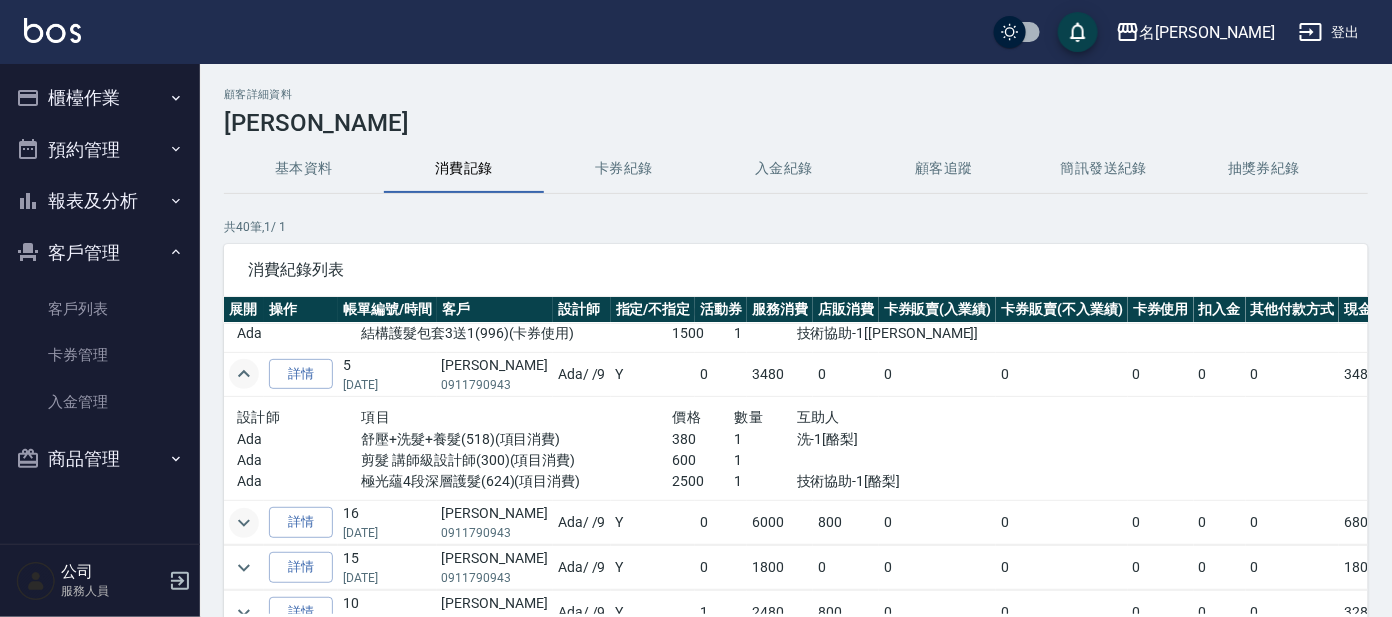 click 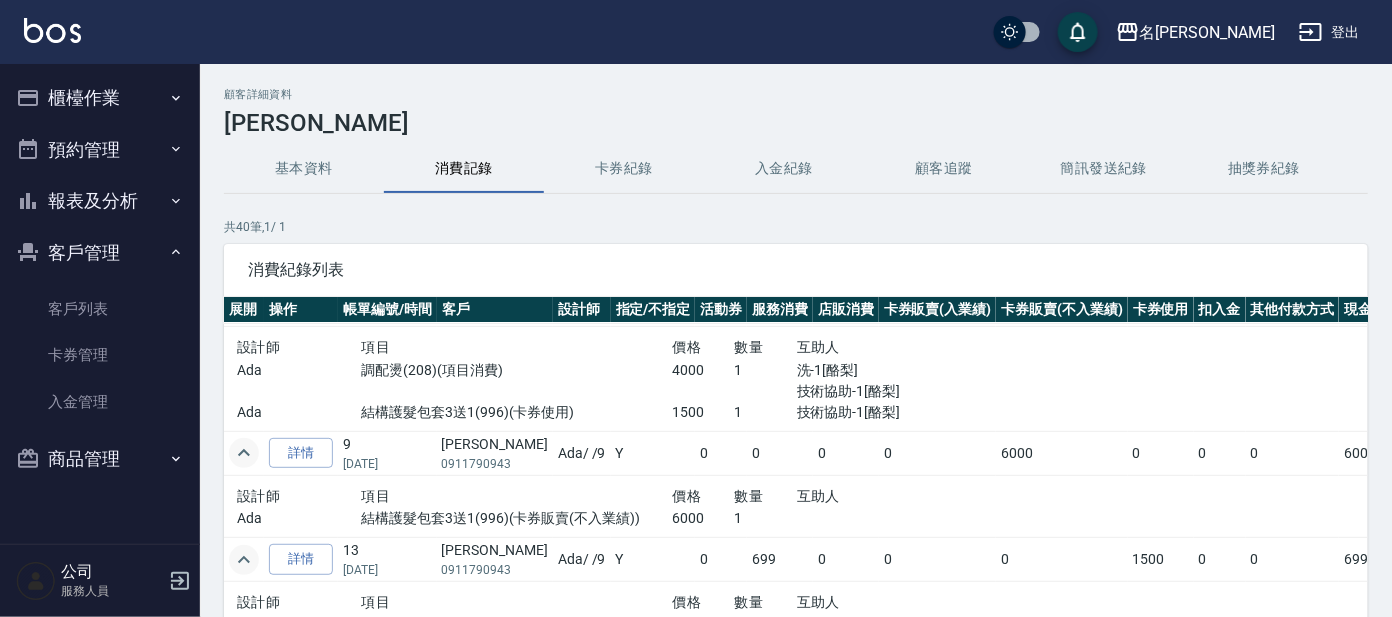 scroll, scrollTop: 0, scrollLeft: 0, axis: both 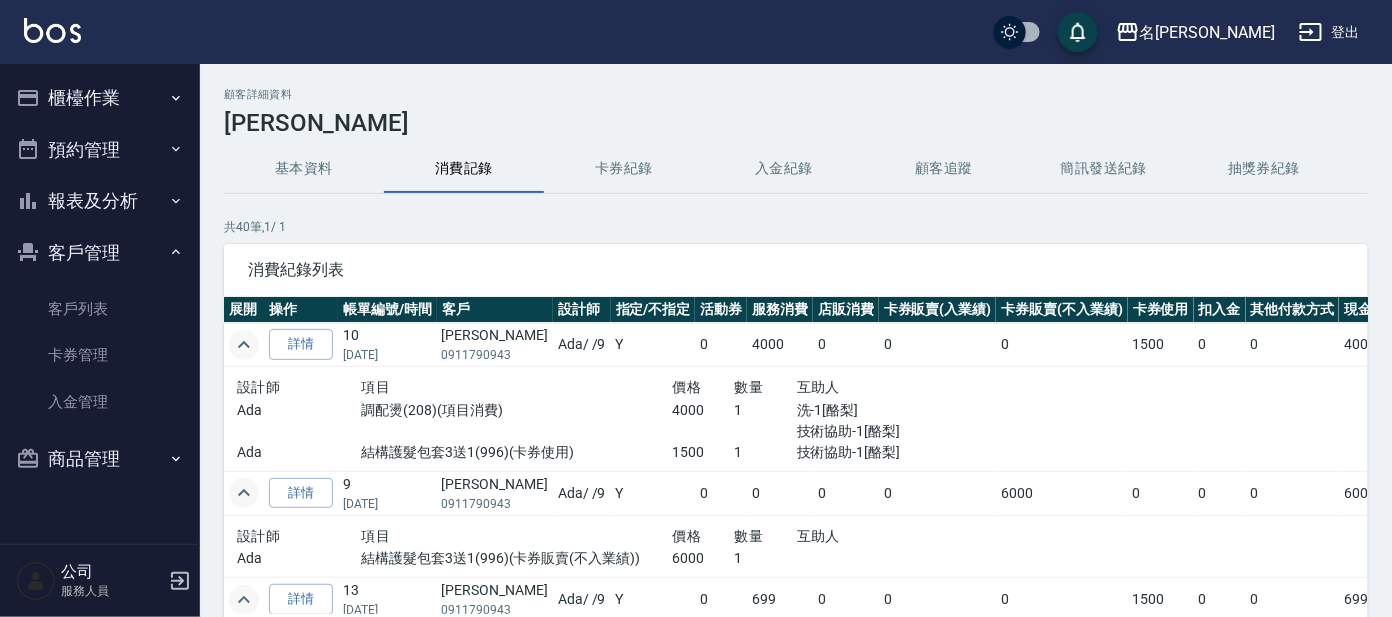 click on "詳情" at bounding box center (301, 344) 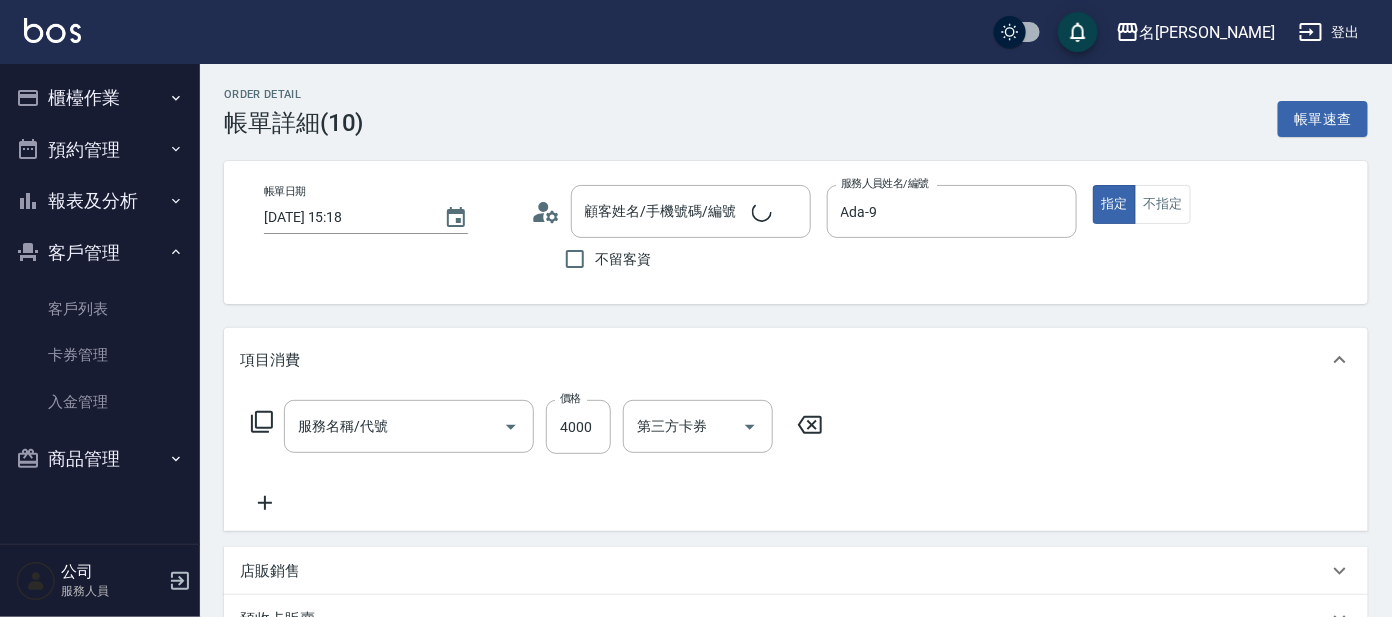 type on "[DATE] 15:18" 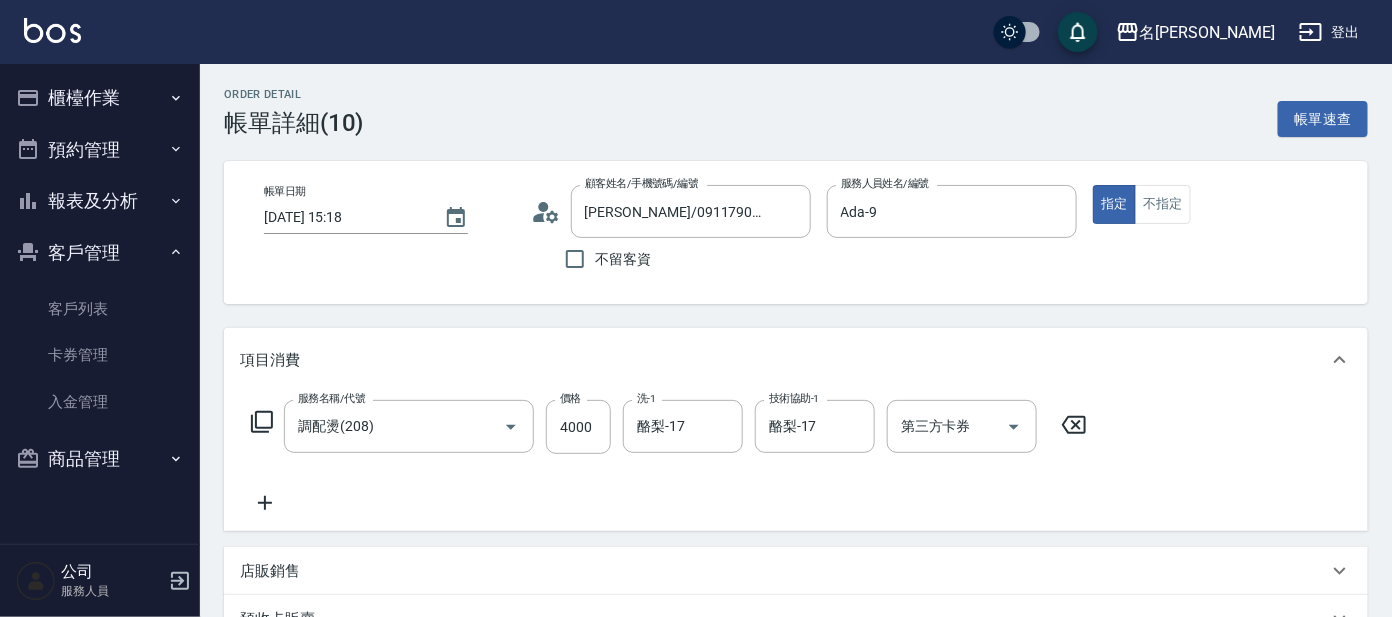 type on "[PERSON_NAME]/0911790943/I45" 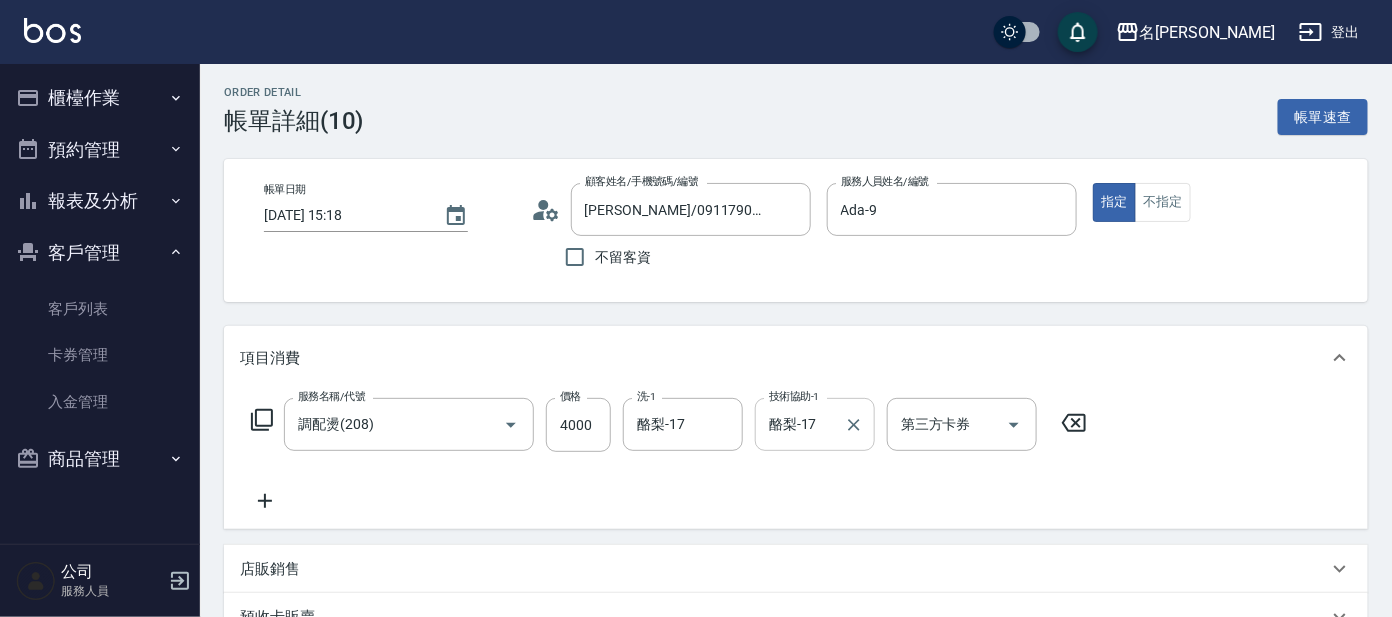 scroll, scrollTop: 0, scrollLeft: 0, axis: both 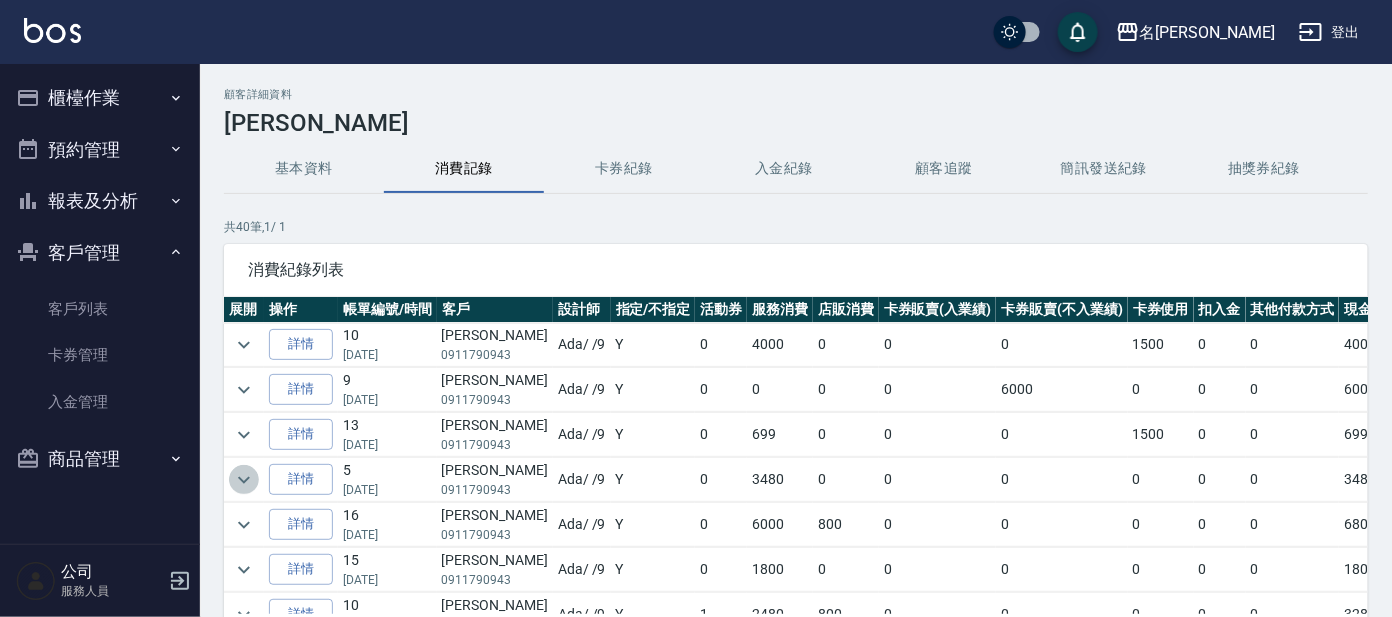click 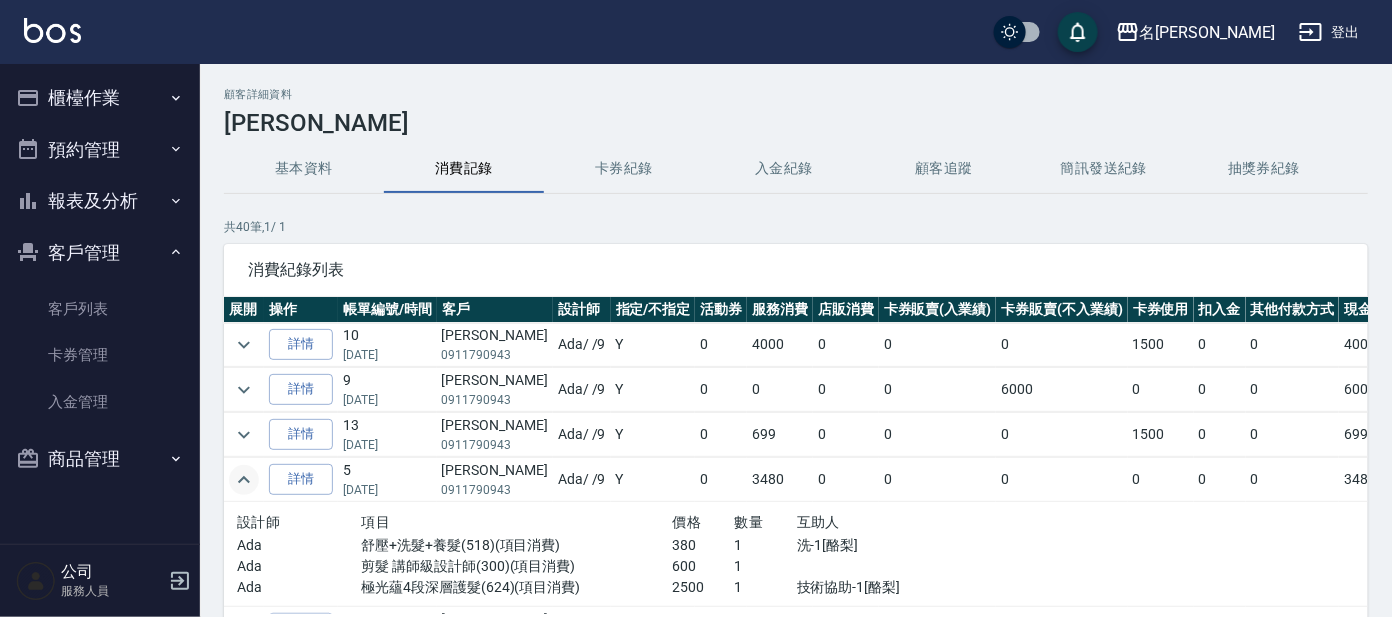 scroll, scrollTop: 124, scrollLeft: 0, axis: vertical 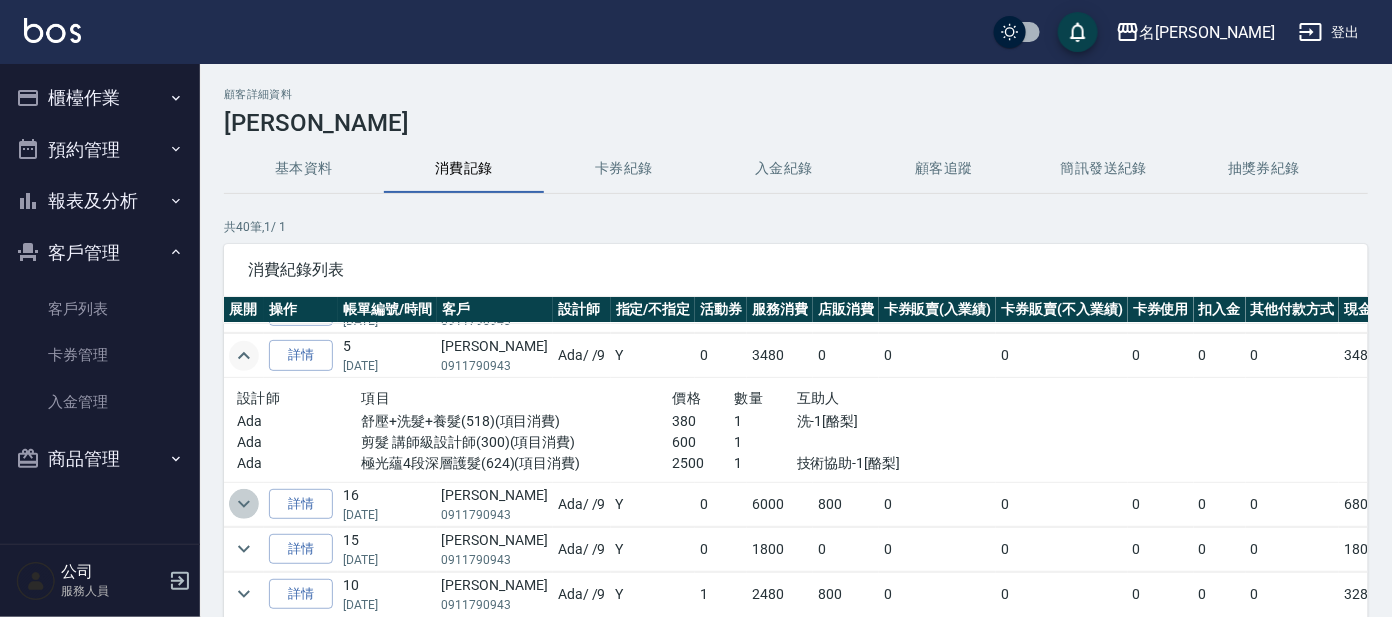 click 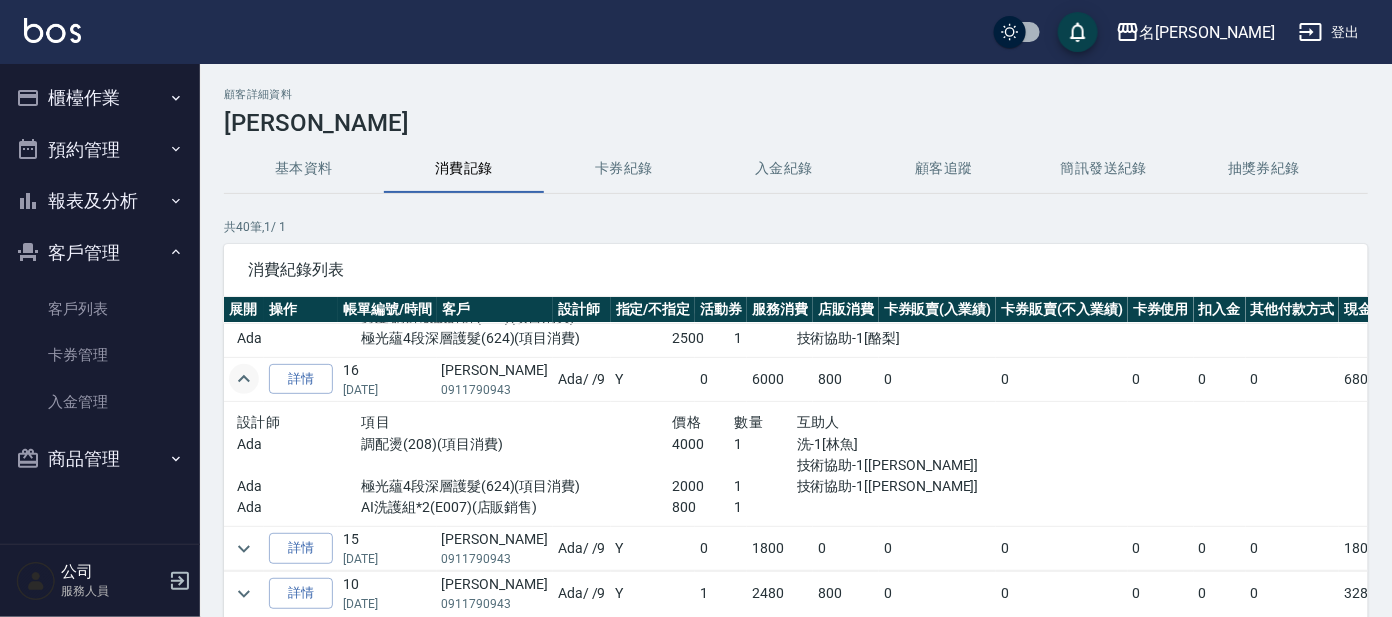 scroll, scrollTop: 374, scrollLeft: 0, axis: vertical 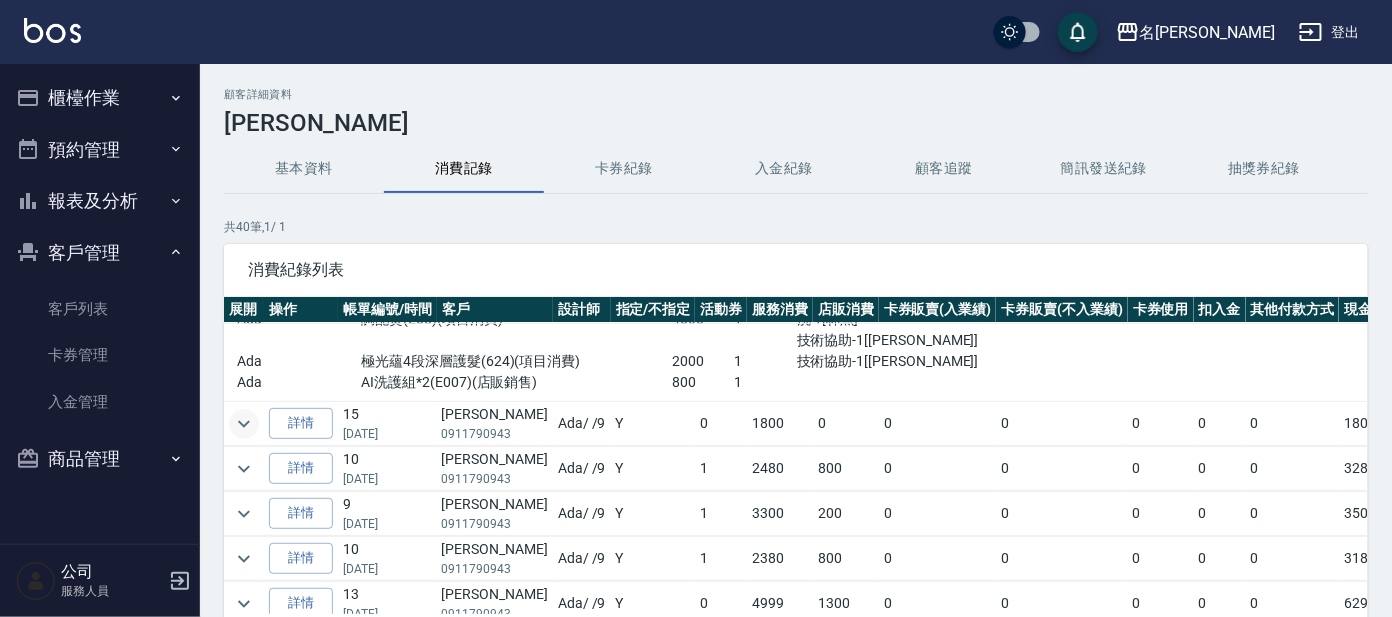 click 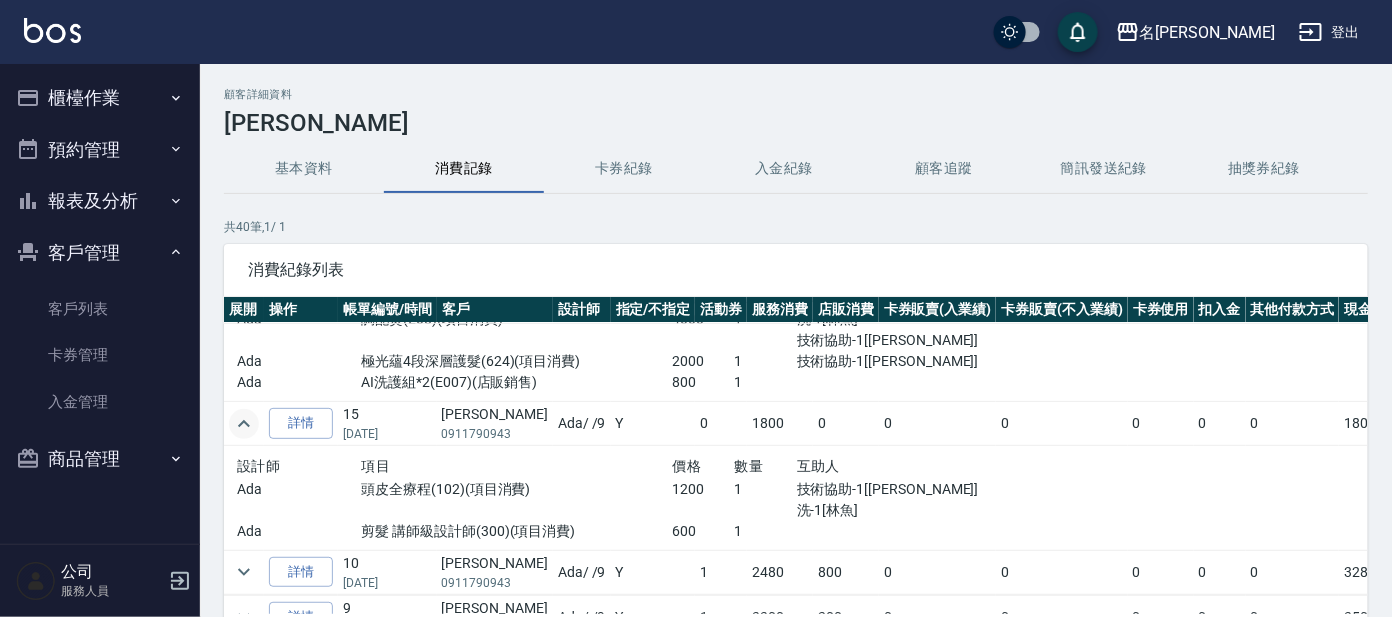 scroll, scrollTop: 499, scrollLeft: 0, axis: vertical 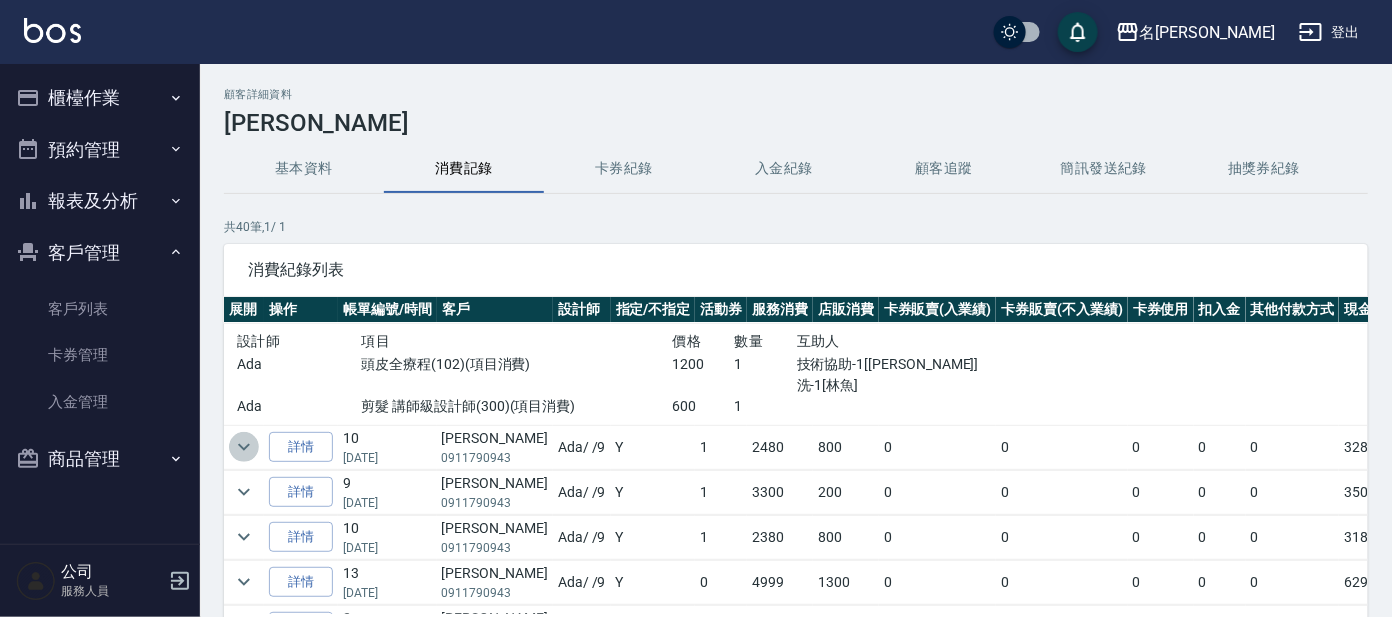 click 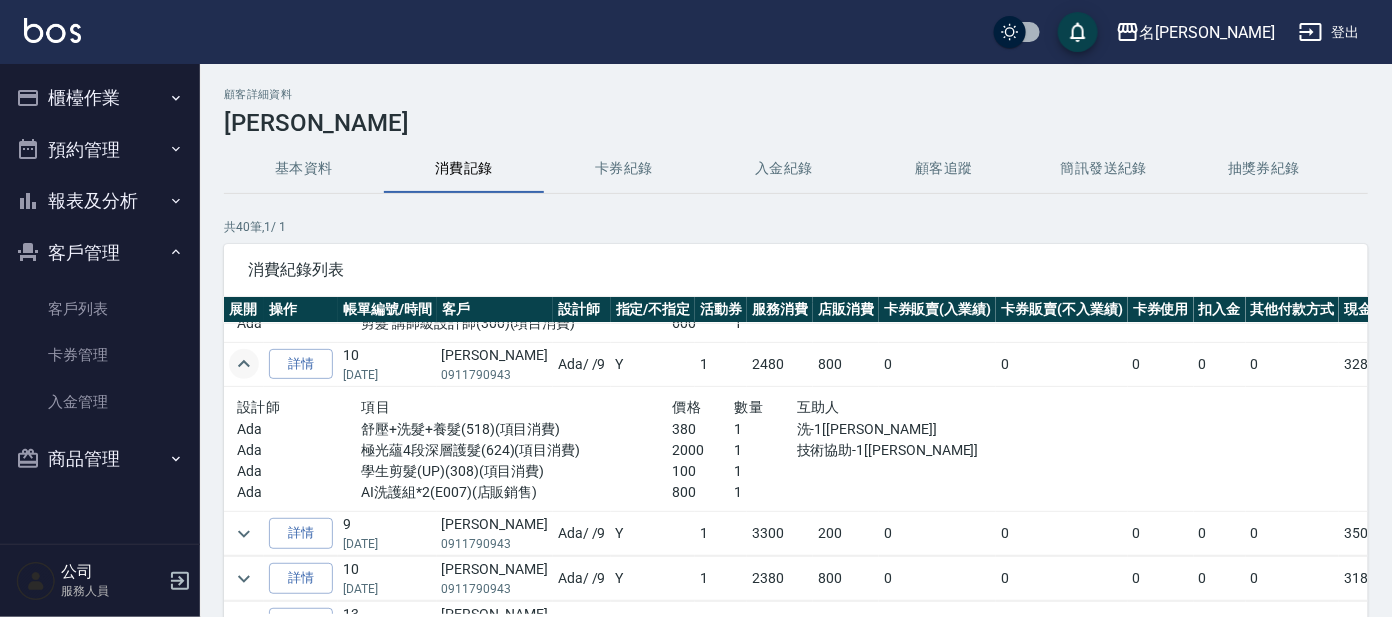 scroll, scrollTop: 624, scrollLeft: 0, axis: vertical 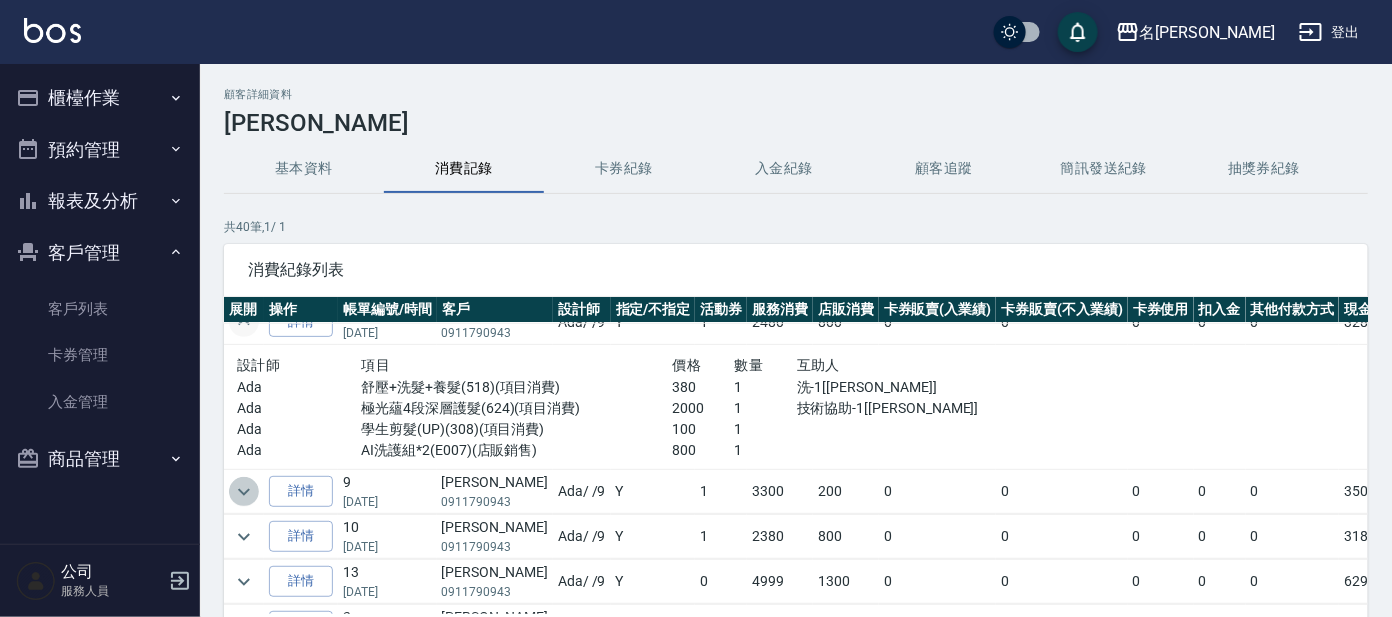 click 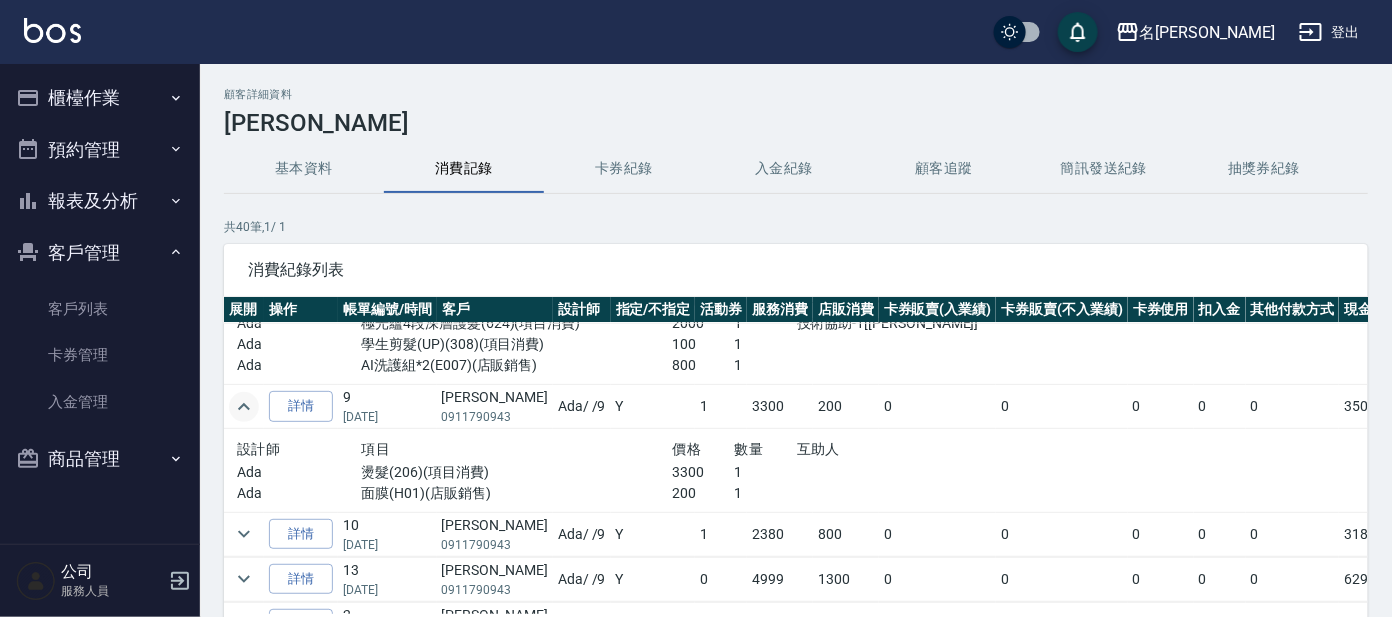 scroll, scrollTop: 749, scrollLeft: 0, axis: vertical 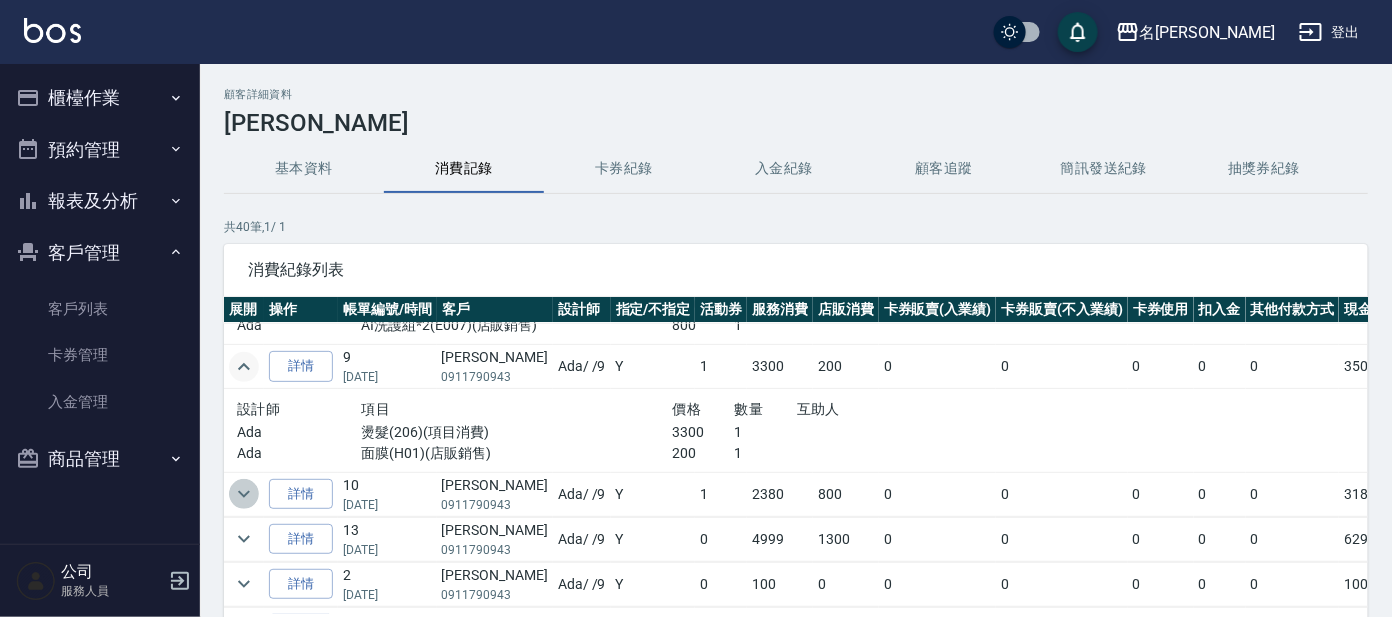 click 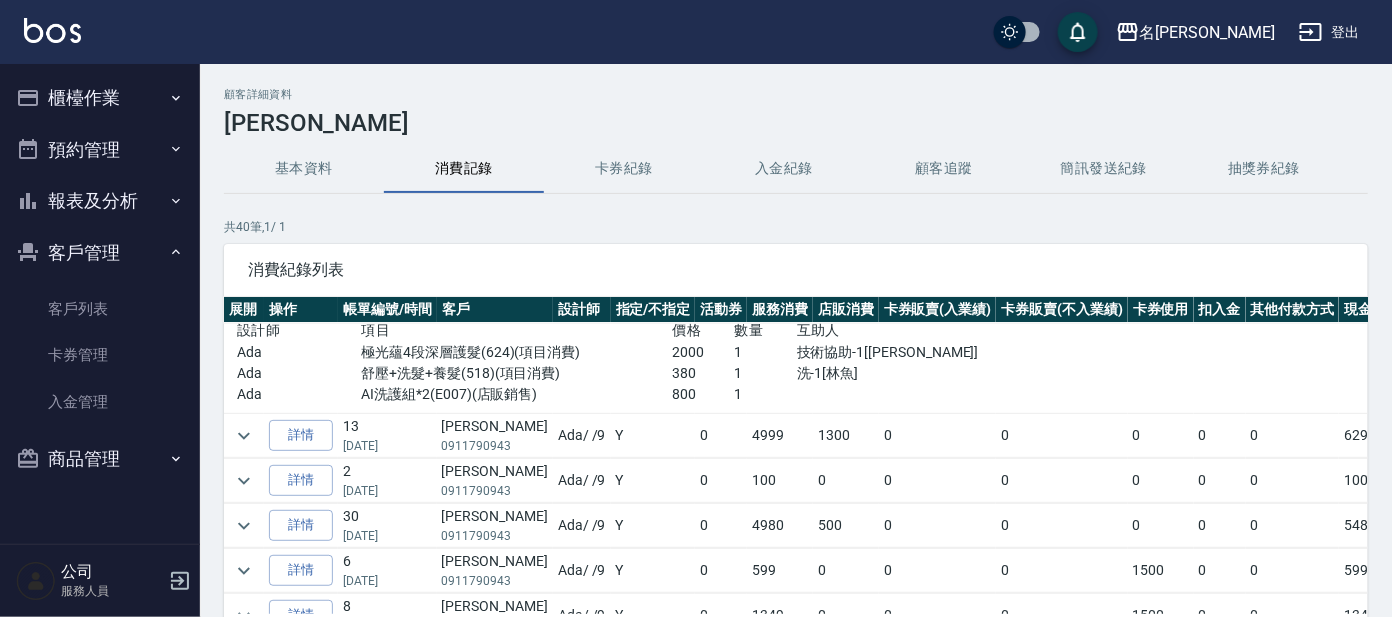 scroll, scrollTop: 999, scrollLeft: 0, axis: vertical 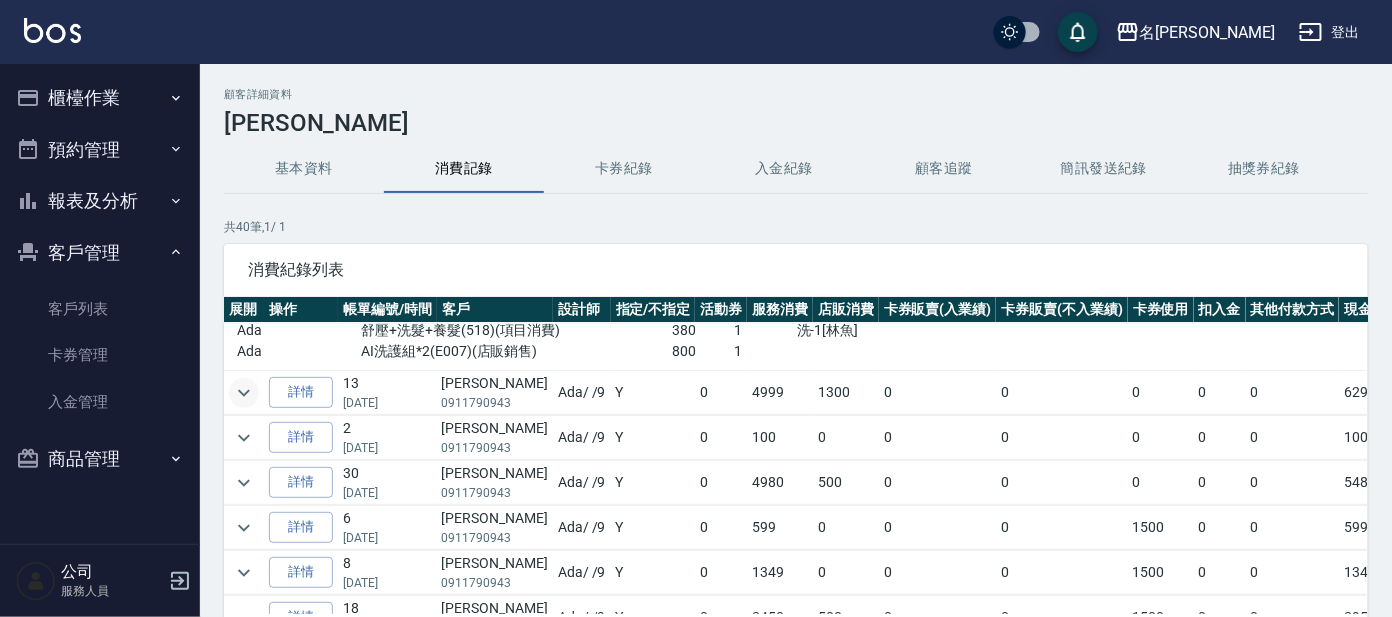click 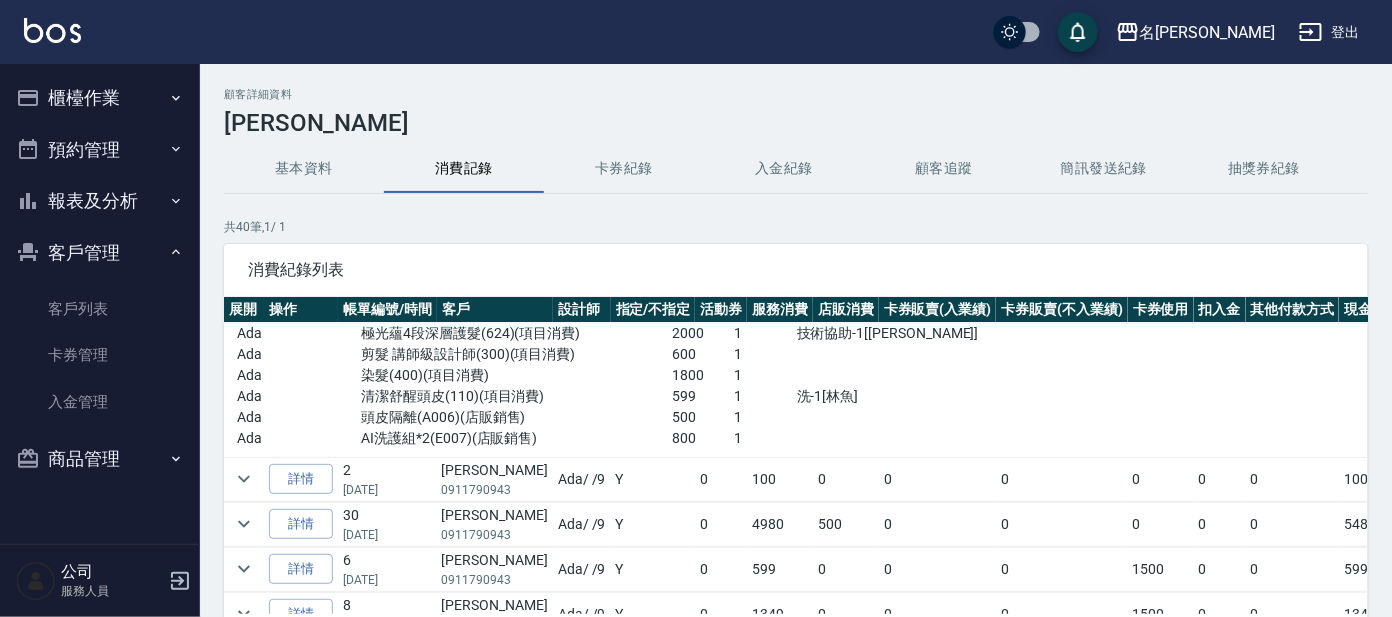 scroll, scrollTop: 999, scrollLeft: 0, axis: vertical 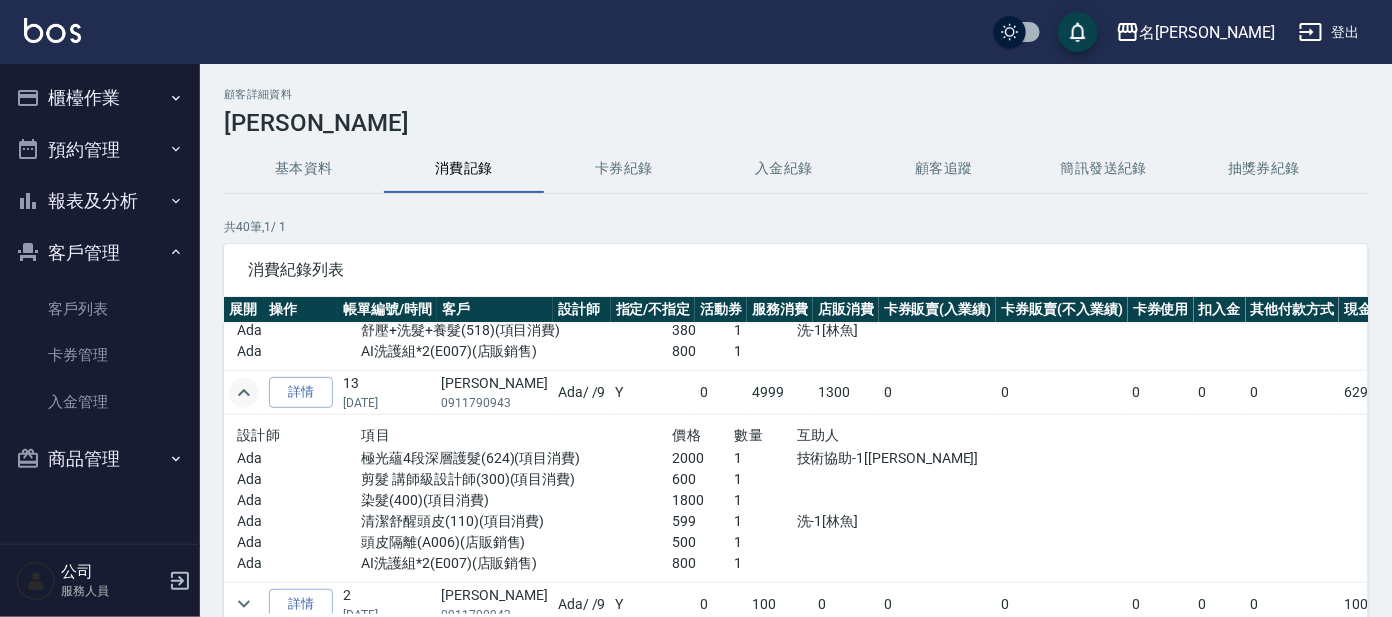 click on "櫃檯作業" at bounding box center [100, 98] 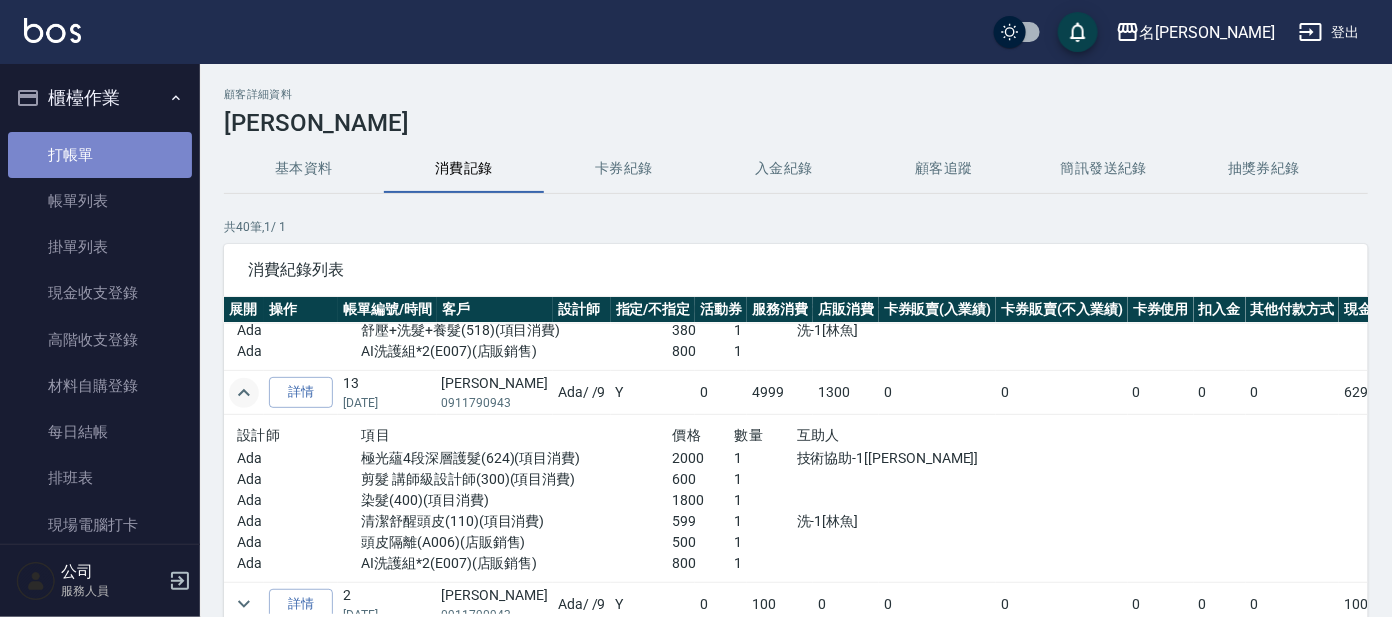 click on "打帳單" at bounding box center [100, 155] 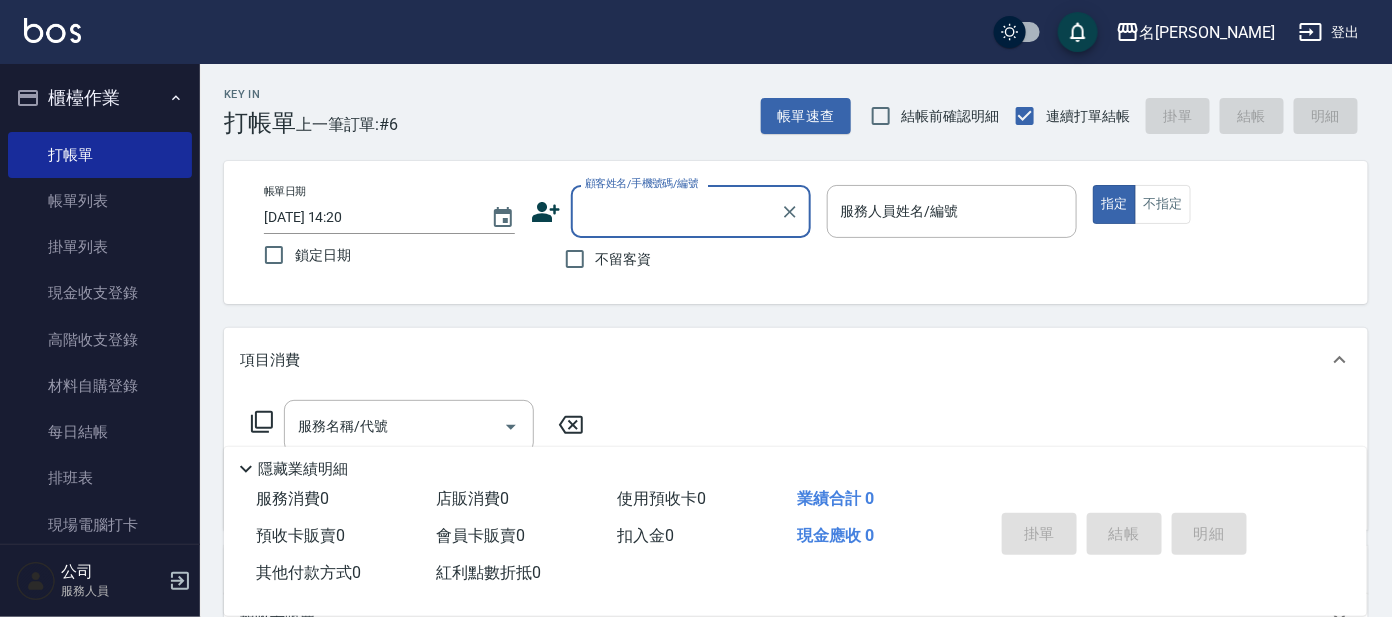 click on "顧客姓名/手機號碼/編號" at bounding box center [676, 211] 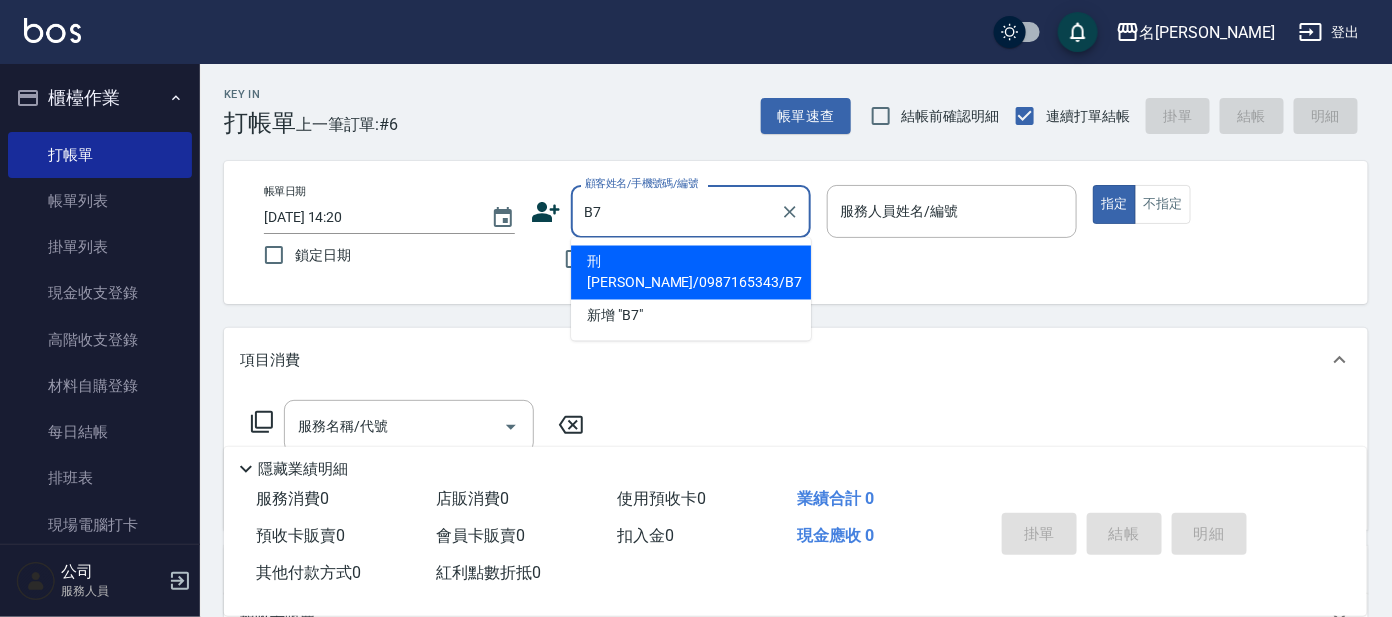 type on "刑[PERSON_NAME]/0987165343/B7" 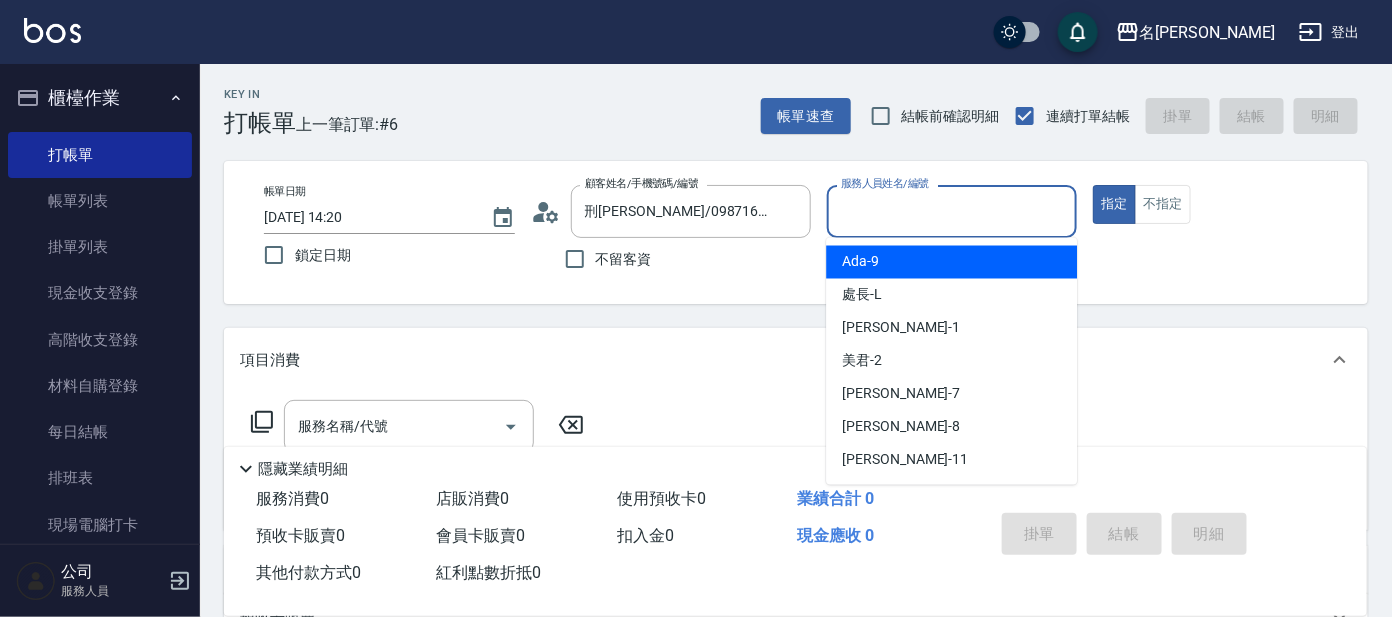 click on "服務人員姓名/編號" at bounding box center (952, 211) 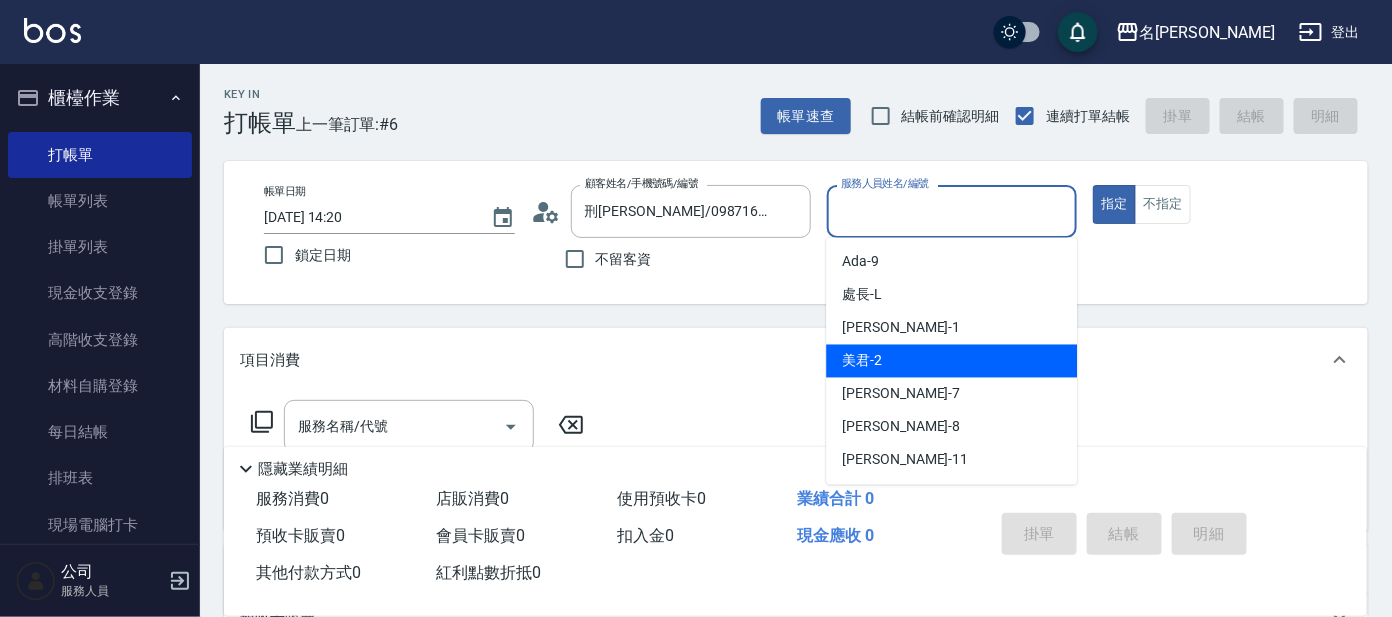 click on "美君 -2" at bounding box center [951, 361] 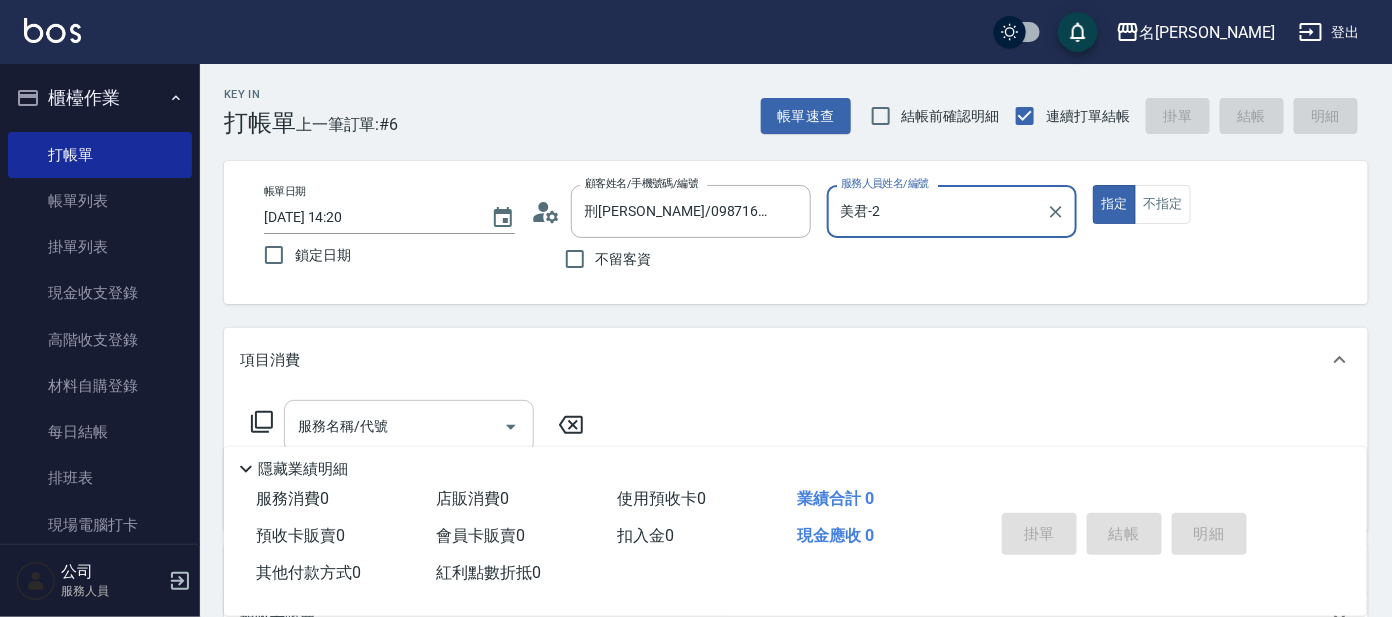 click on "服務名稱/代號" at bounding box center [394, 426] 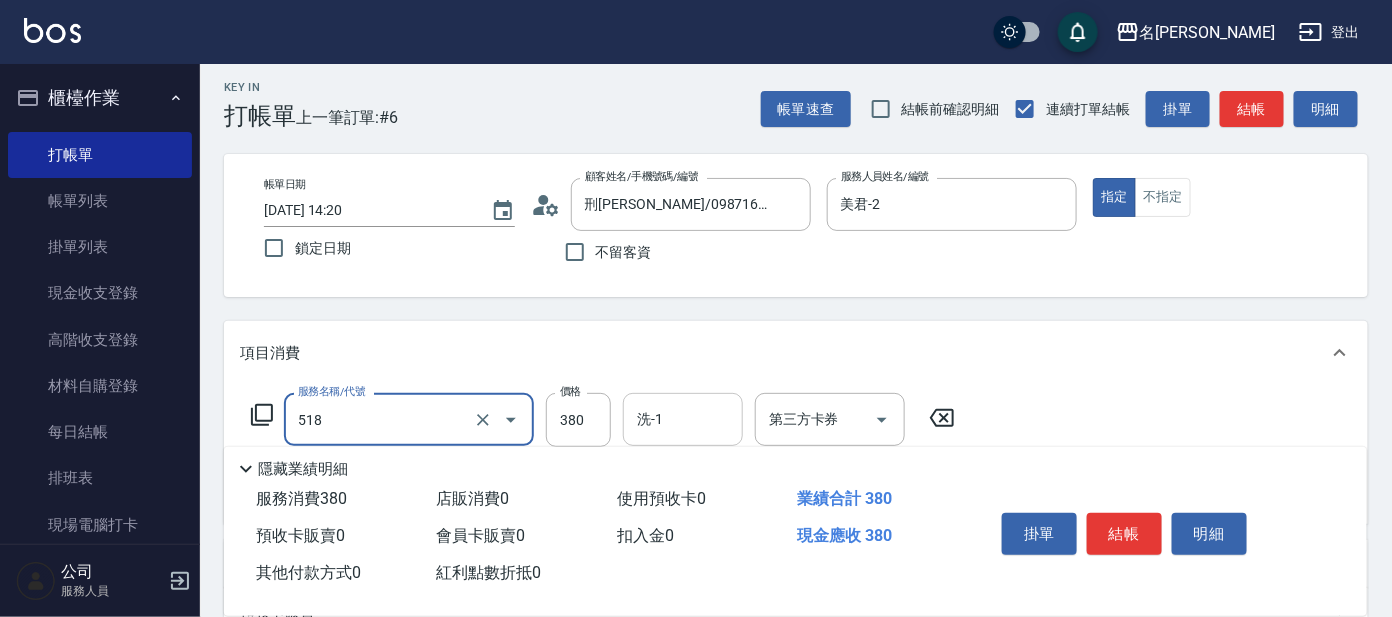 scroll, scrollTop: 124, scrollLeft: 0, axis: vertical 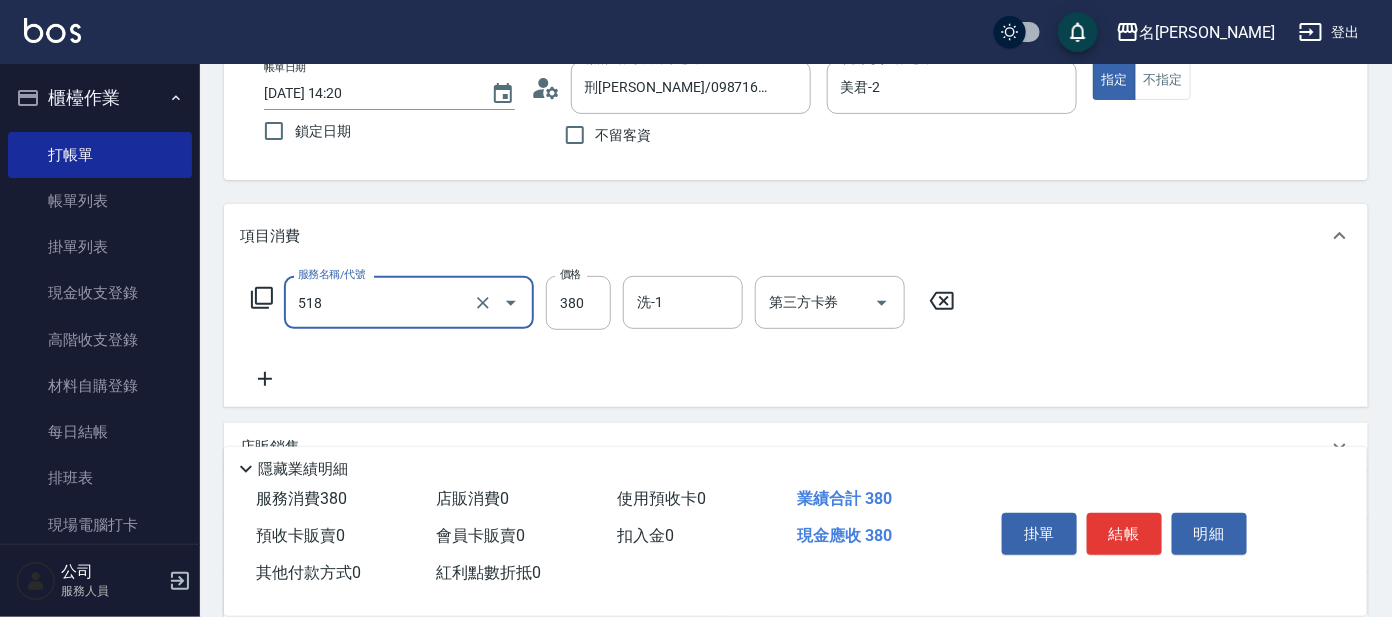 type on "舒壓+洗髮+養髮(518)" 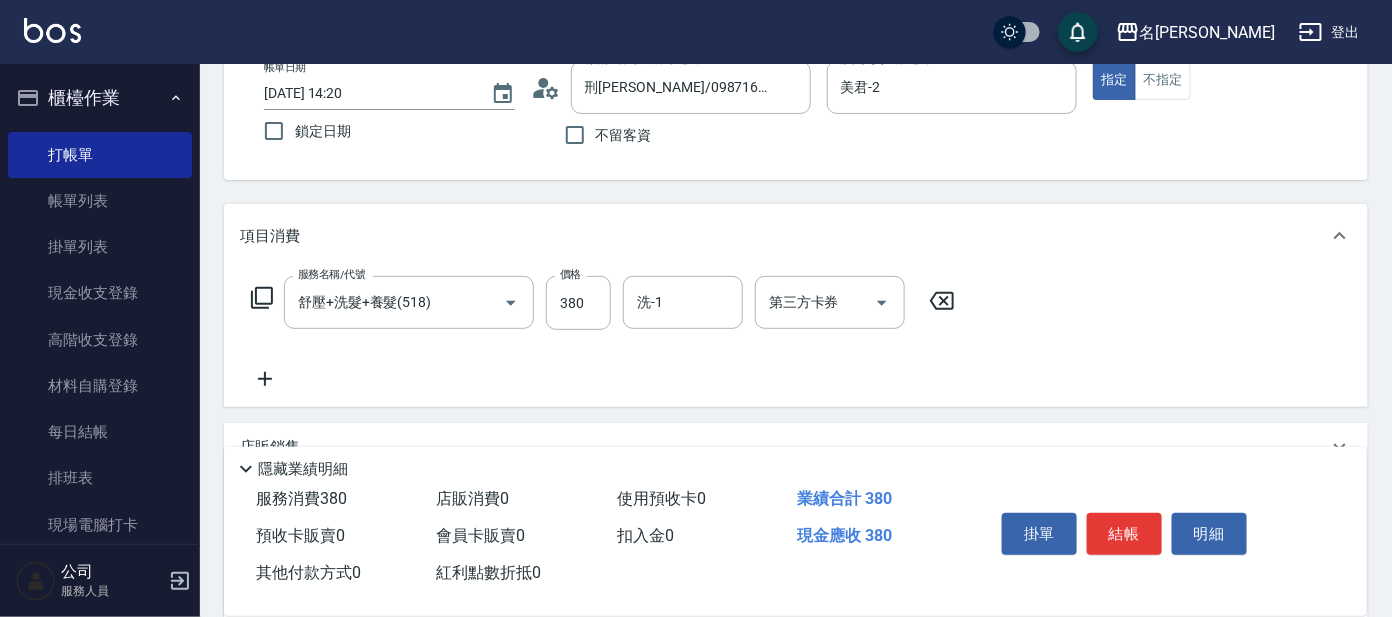 click 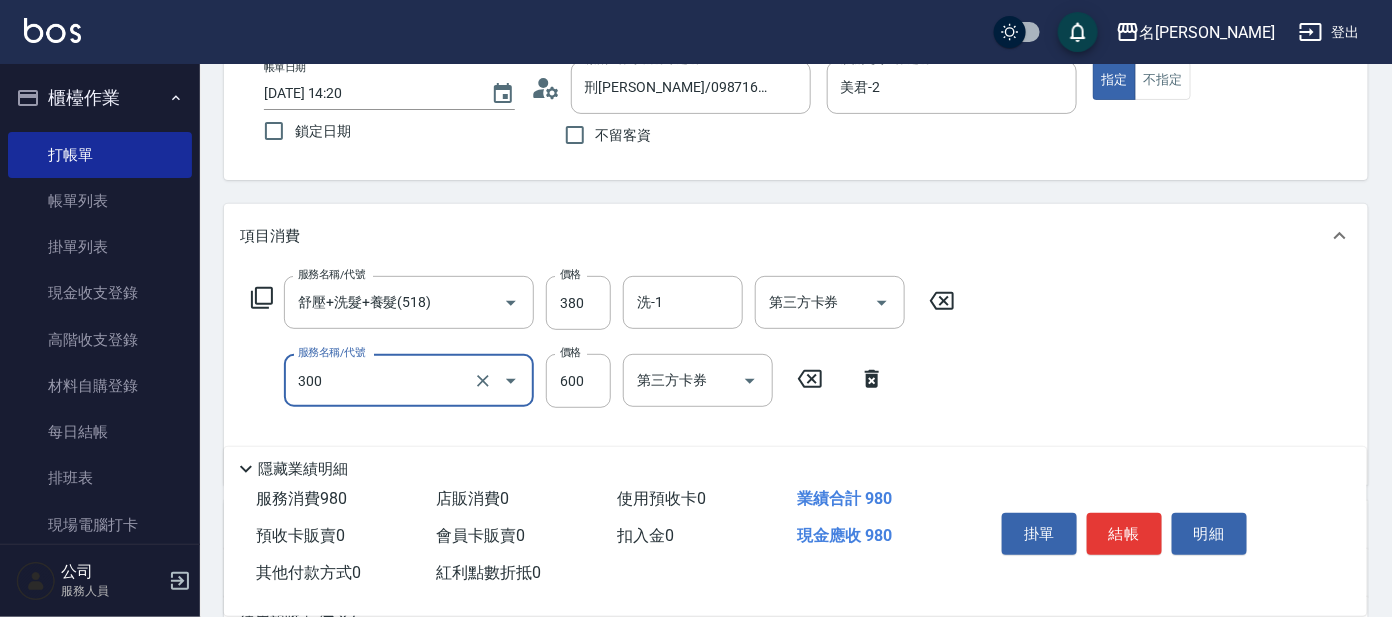 click on "300" at bounding box center [381, 380] 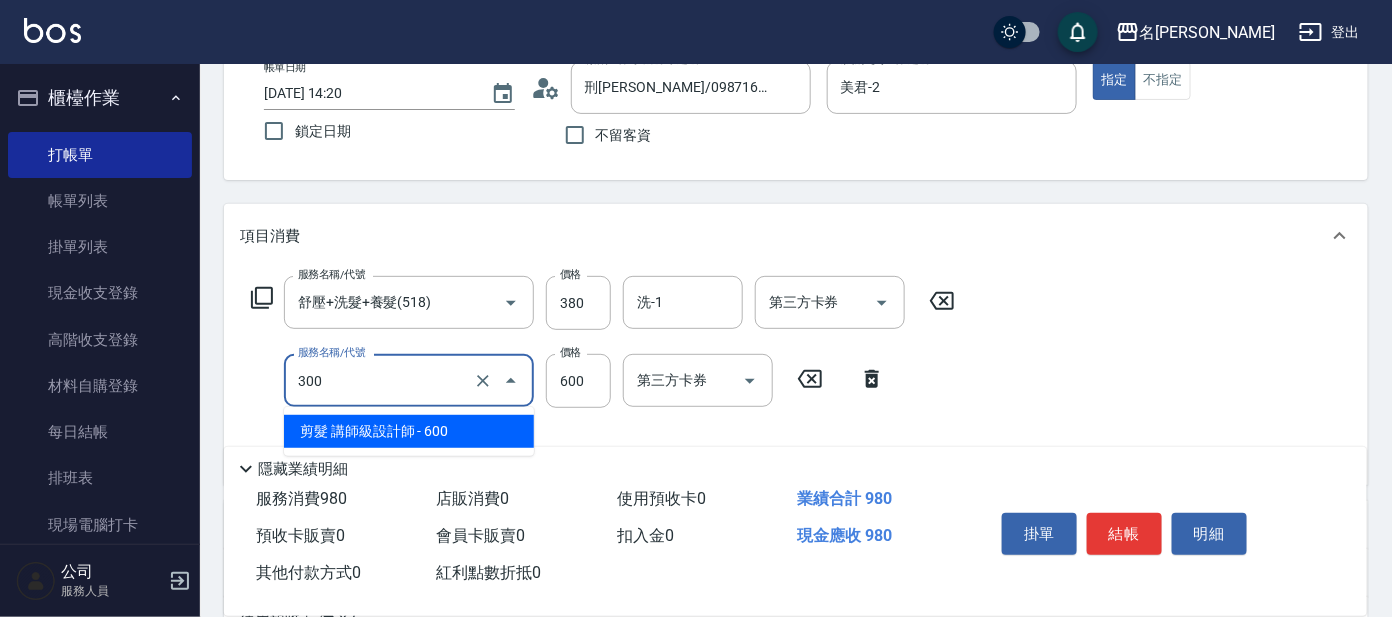 click on "剪髮 講師級設計師 - 600" at bounding box center (409, 431) 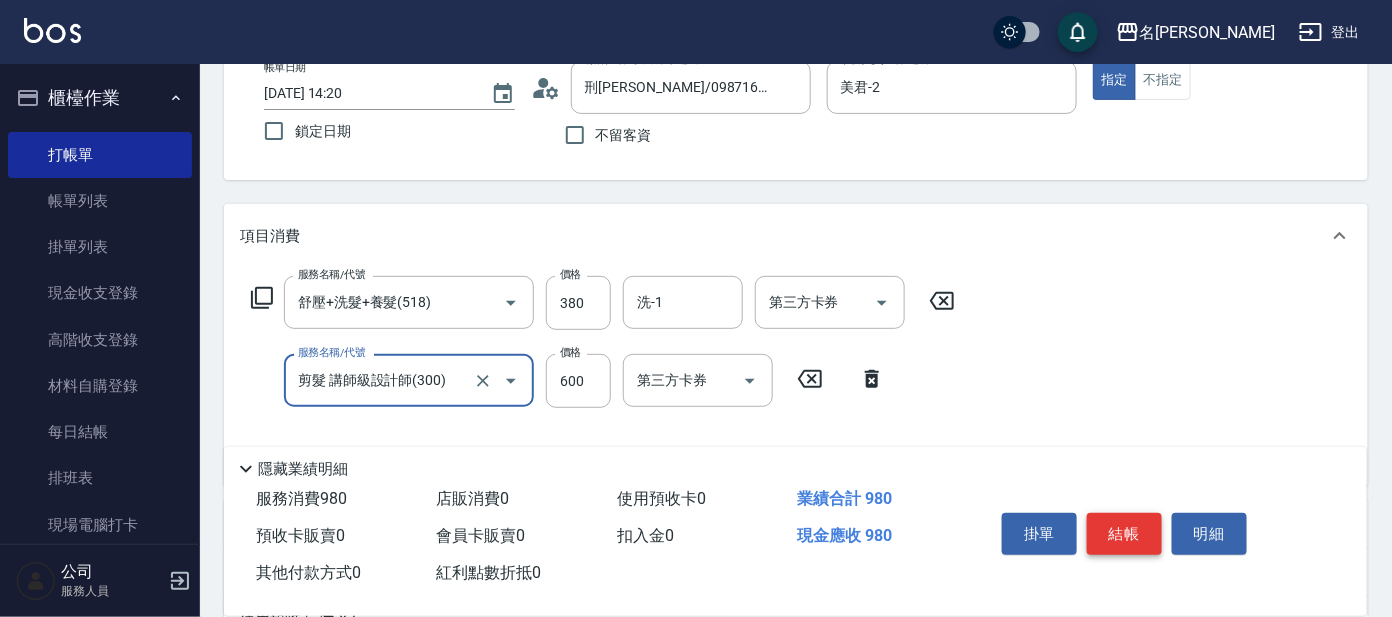type on "剪髮 講師級設計師(300)" 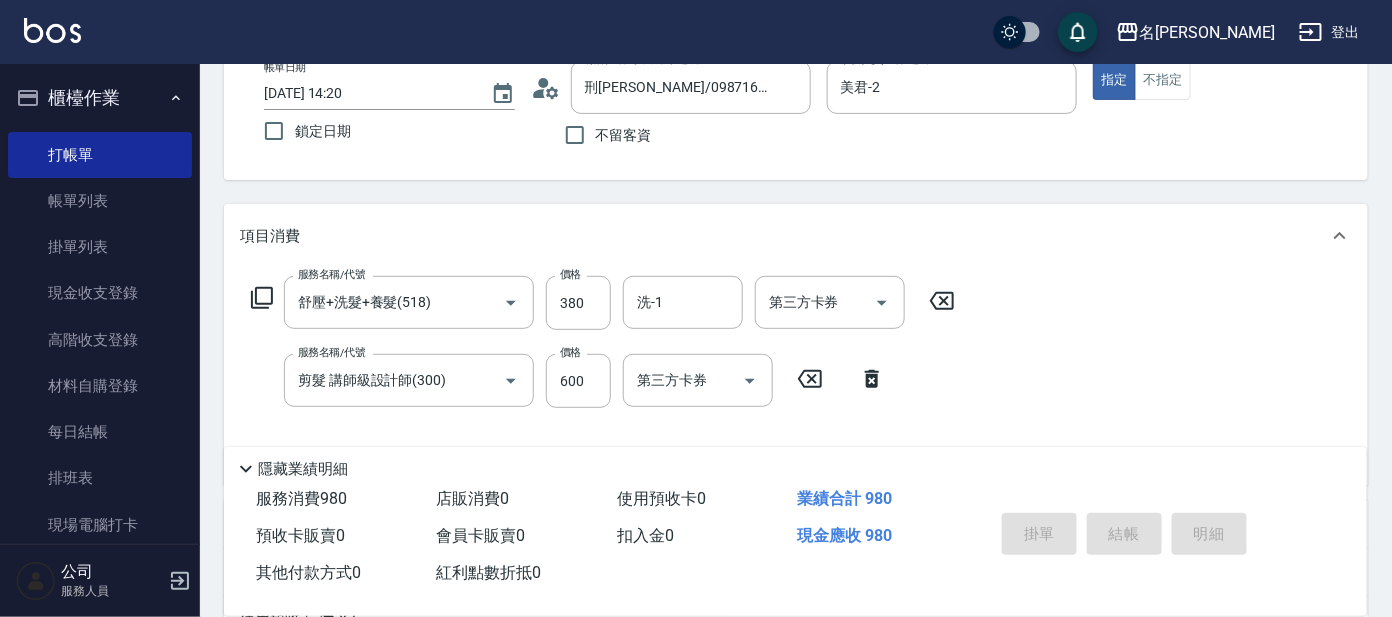type 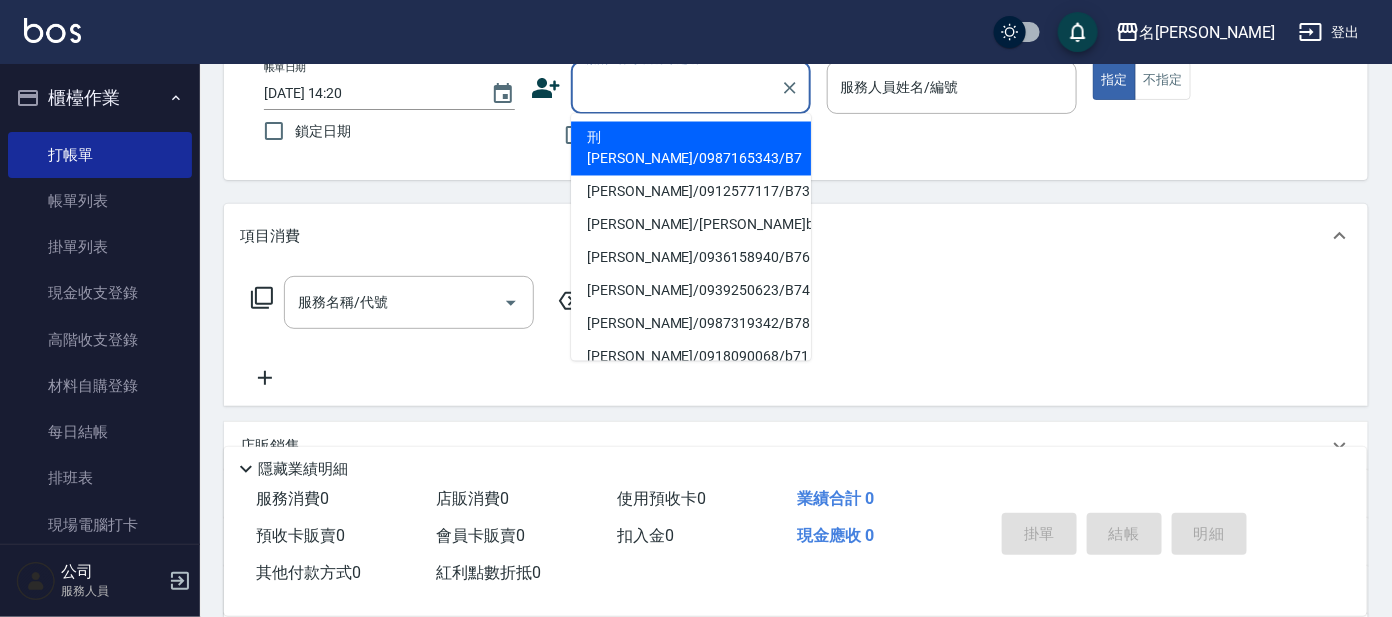 click on "顧客姓名/手機號碼/編號" at bounding box center (676, 87) 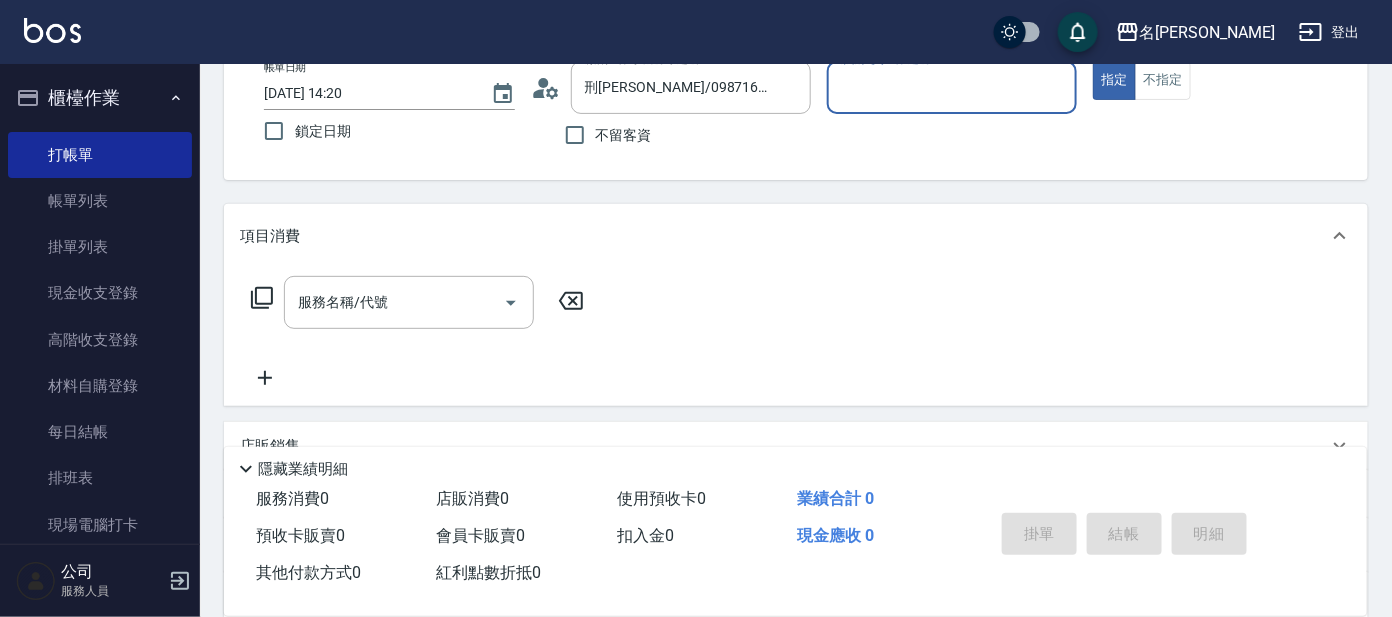 click on "服務人員姓名/編號" at bounding box center (952, 87) 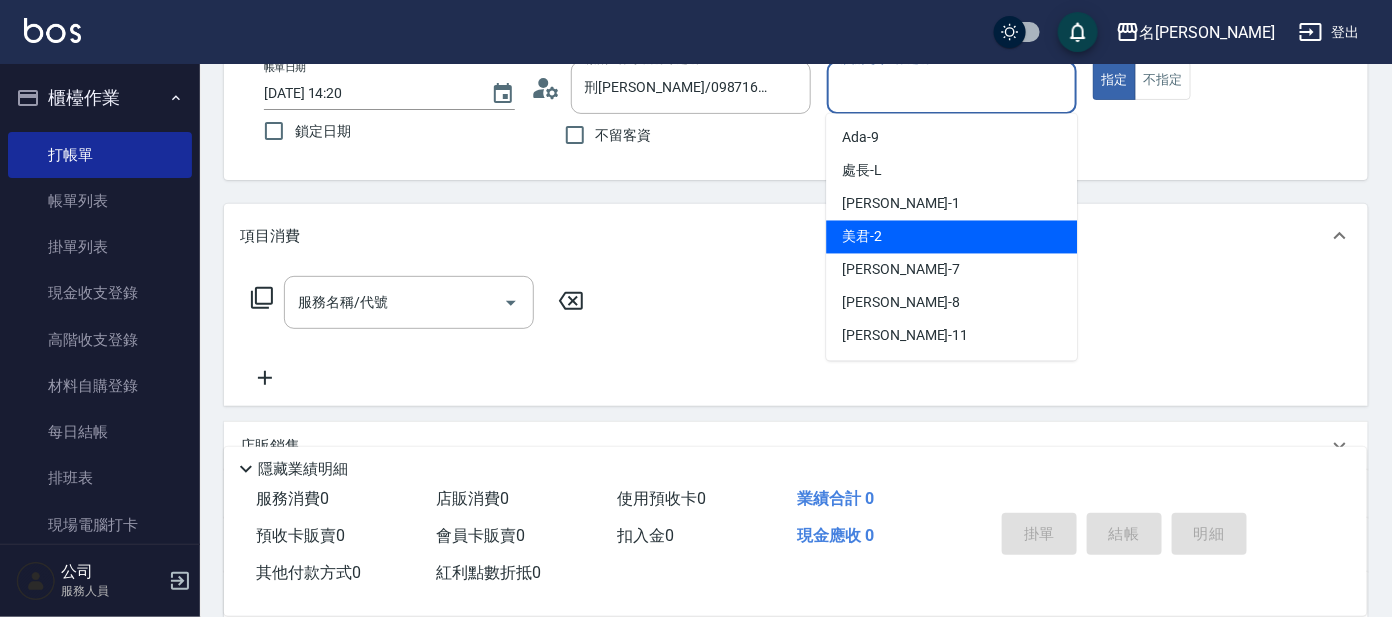 click on "美君 -2" at bounding box center (951, 237) 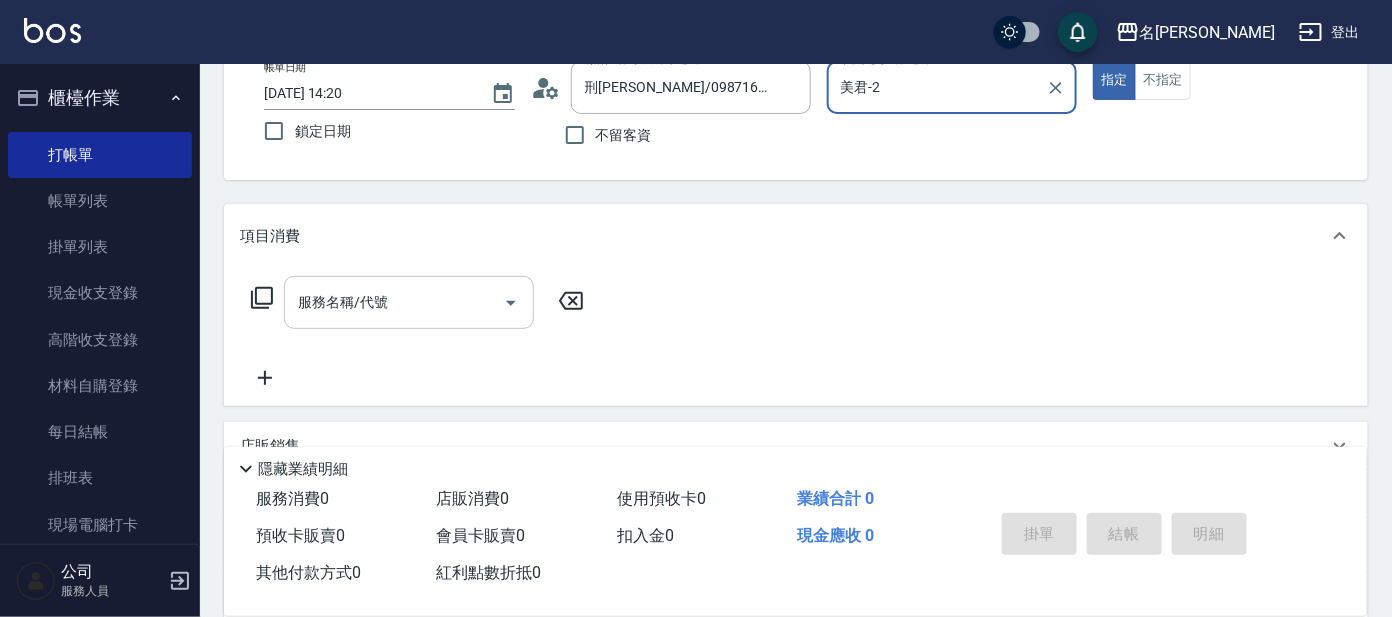 click on "服務名稱/代號" at bounding box center (394, 302) 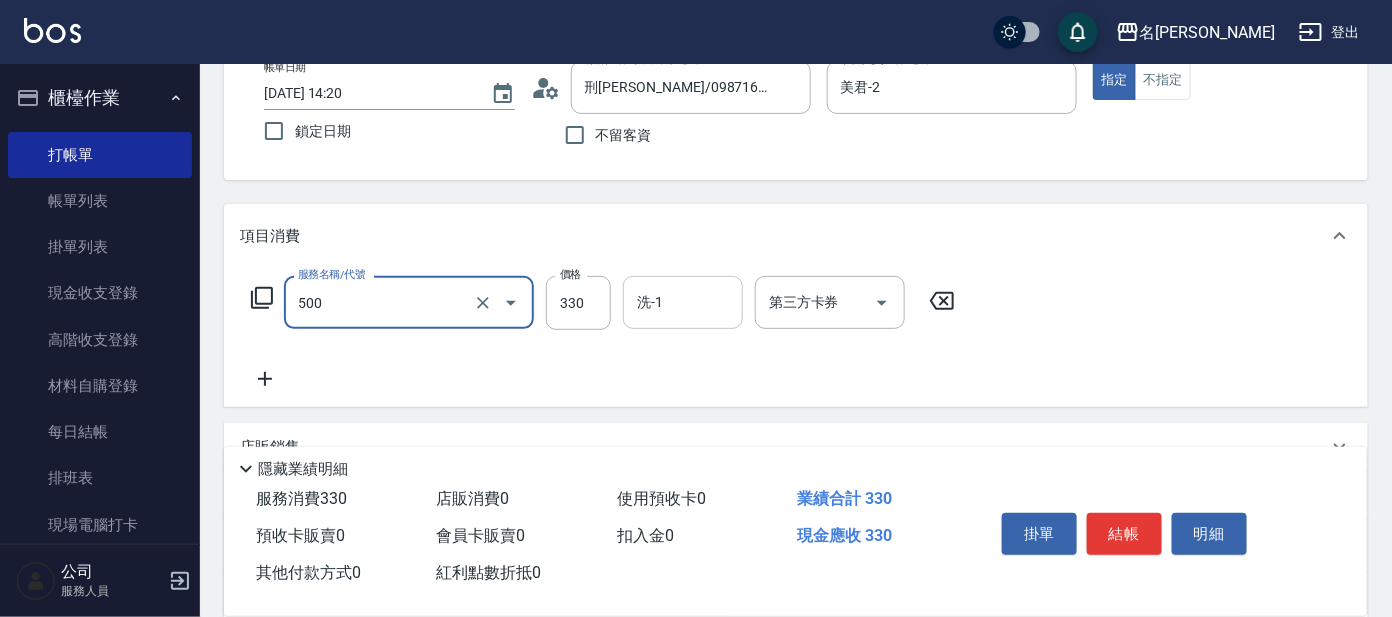 type on "高階洗髮(500)" 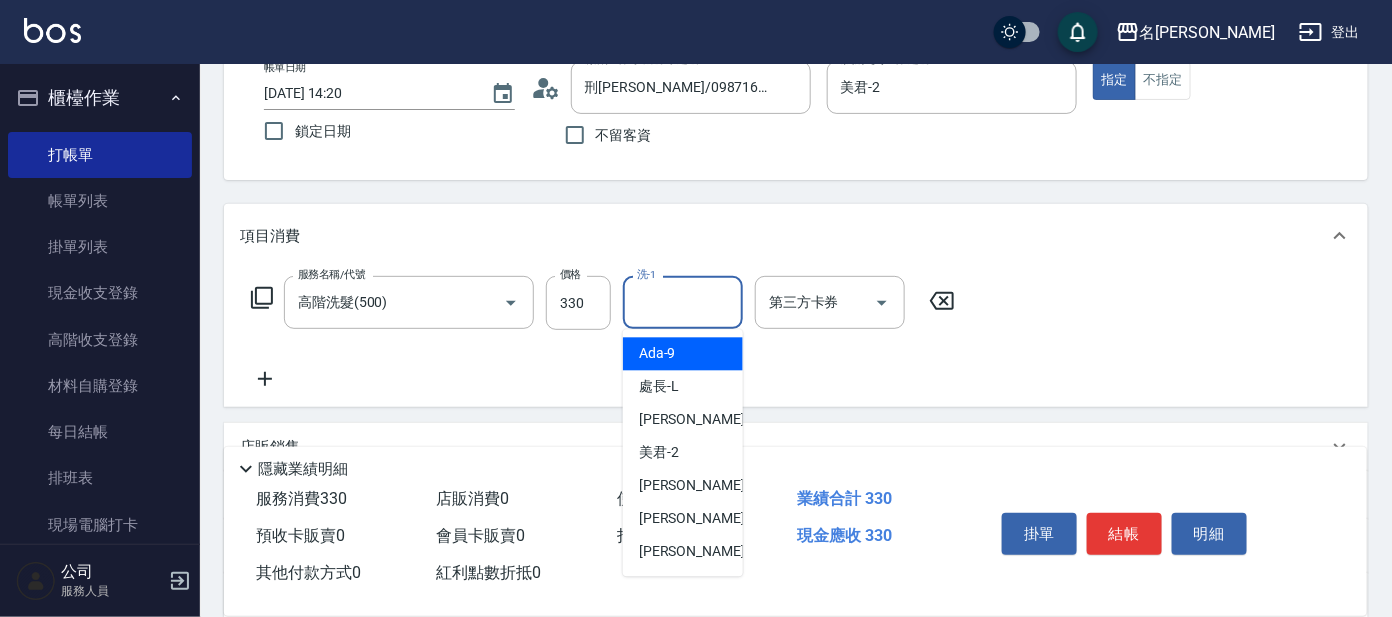 click on "洗-1" at bounding box center (683, 302) 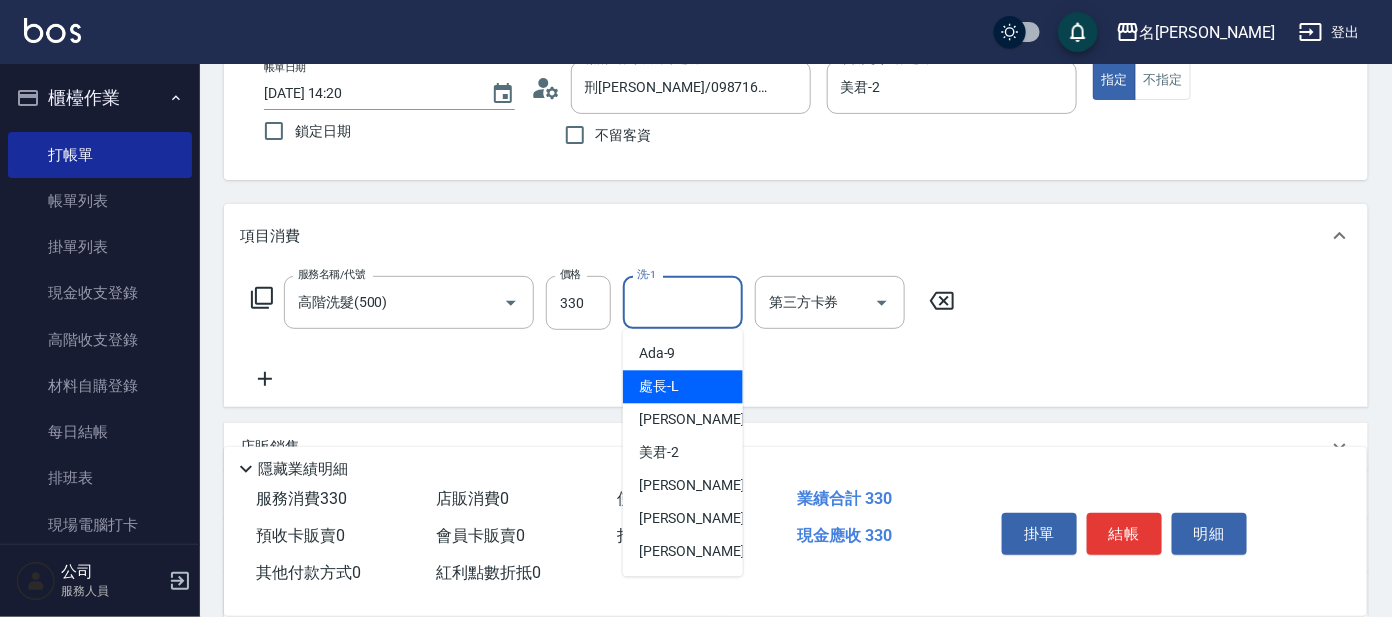 click on "處長 -L" at bounding box center (683, 387) 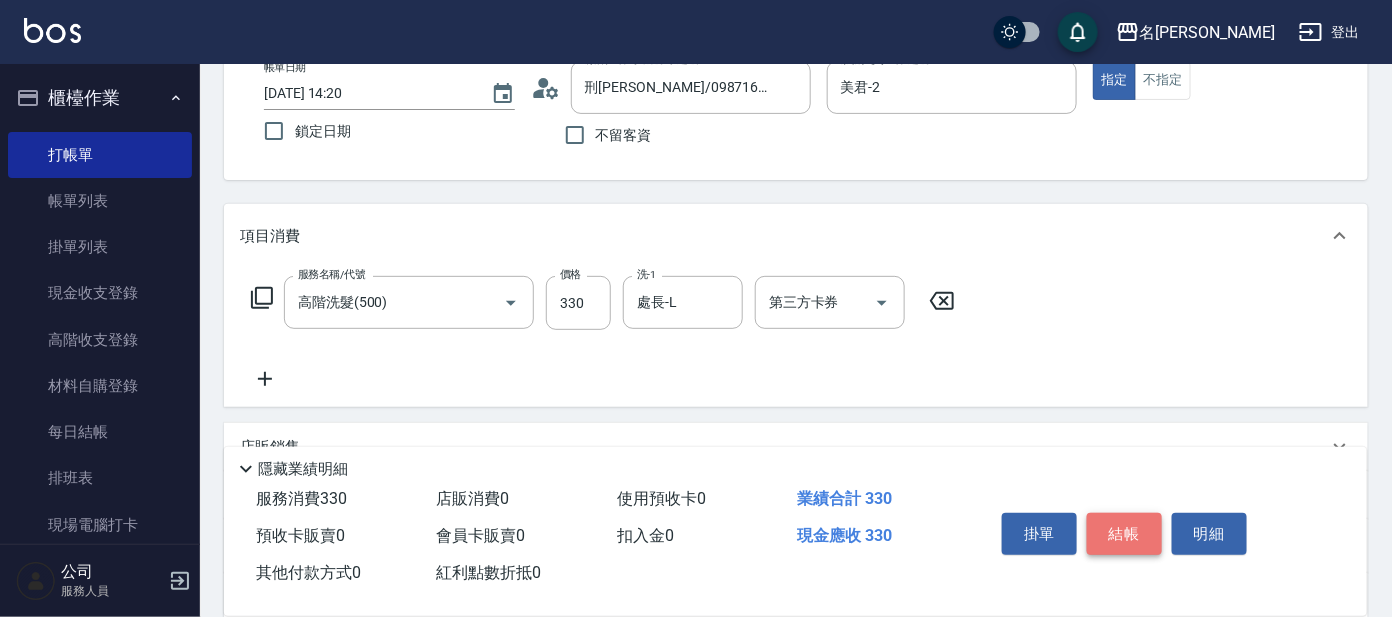 click on "結帳" at bounding box center [1124, 534] 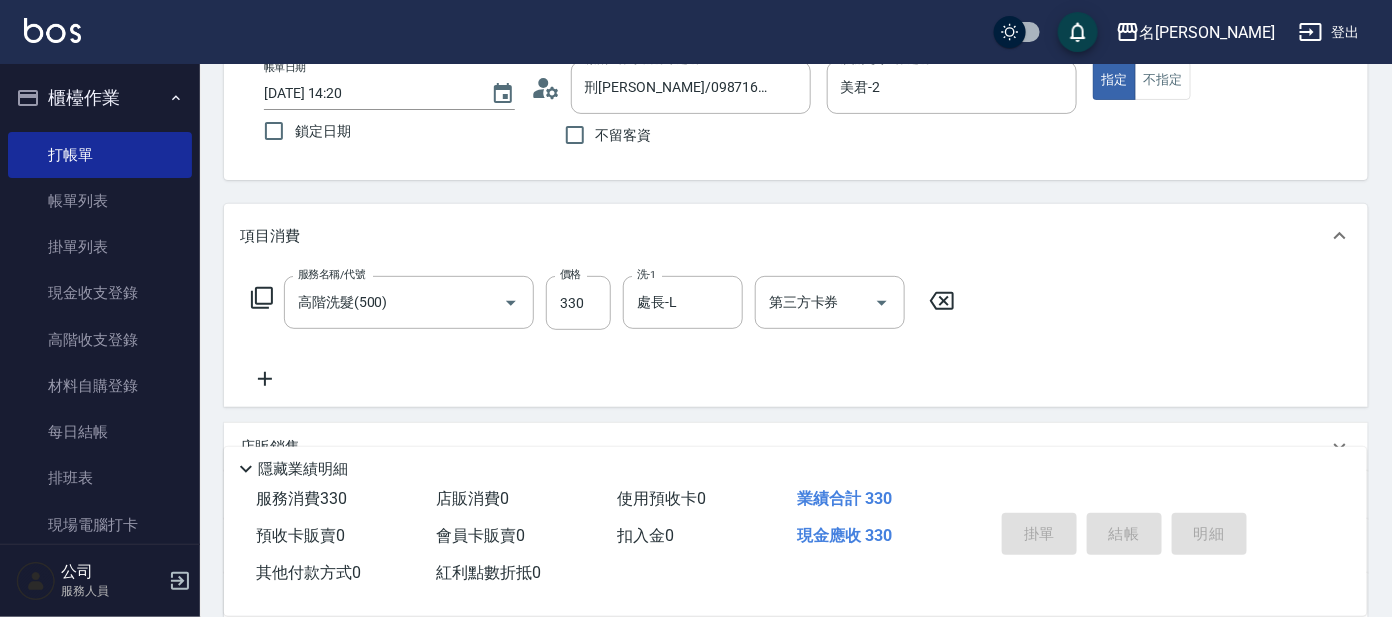type 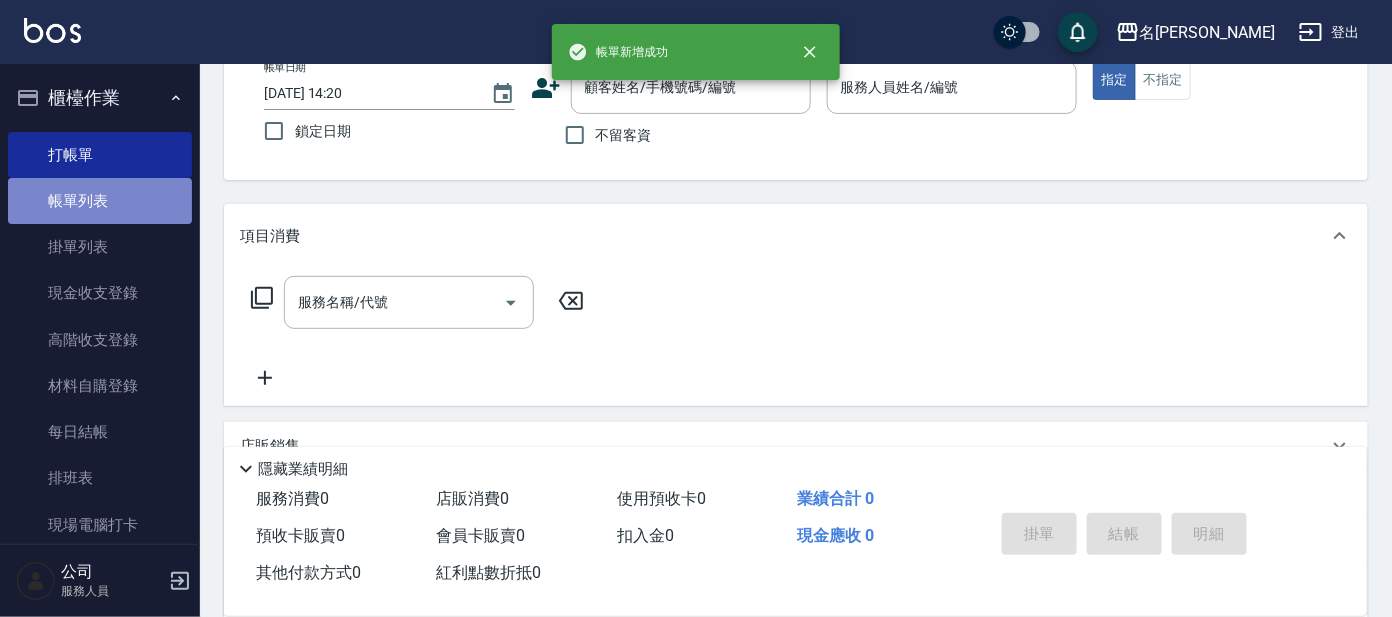 click on "帳單列表" at bounding box center (100, 201) 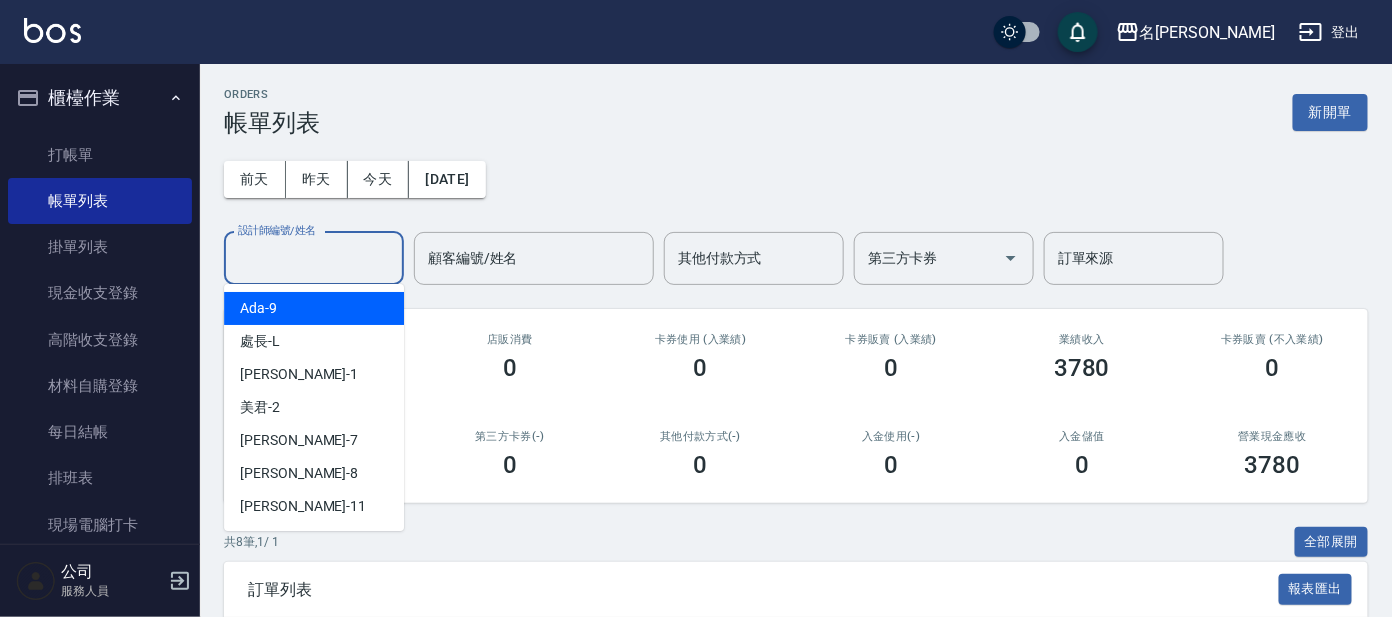 click on "設計師編號/姓名" at bounding box center [314, 258] 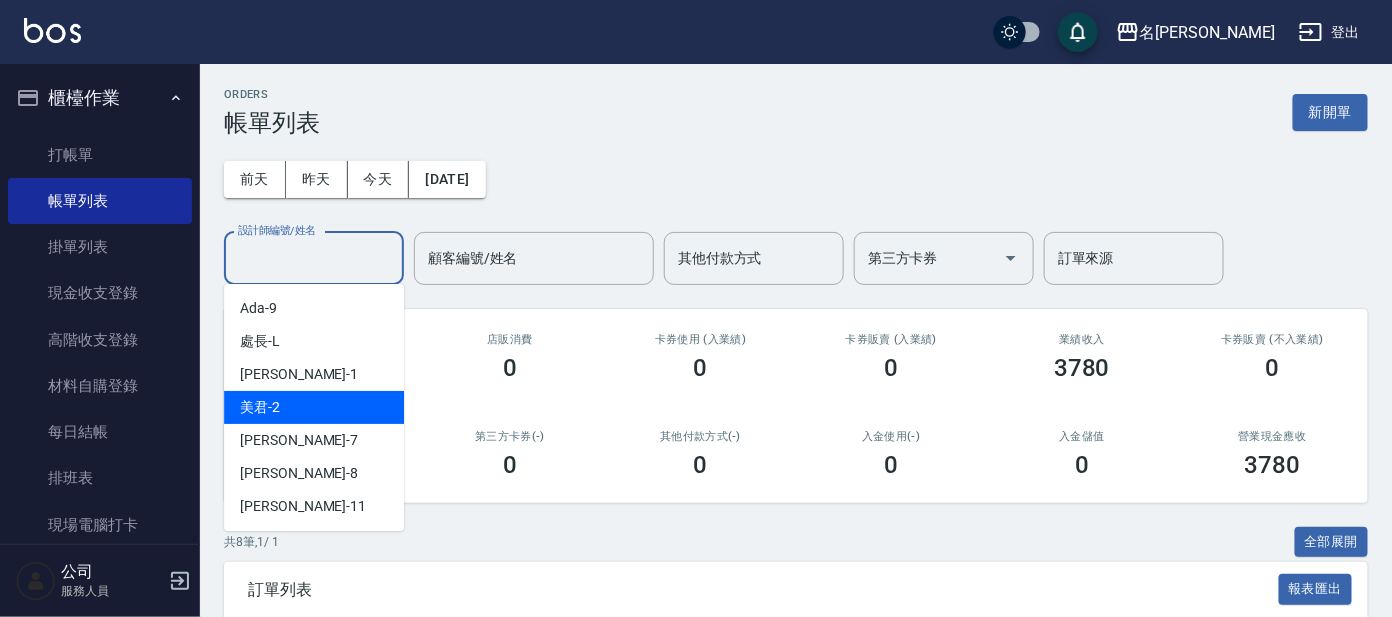 click on "美君 -2" at bounding box center (314, 407) 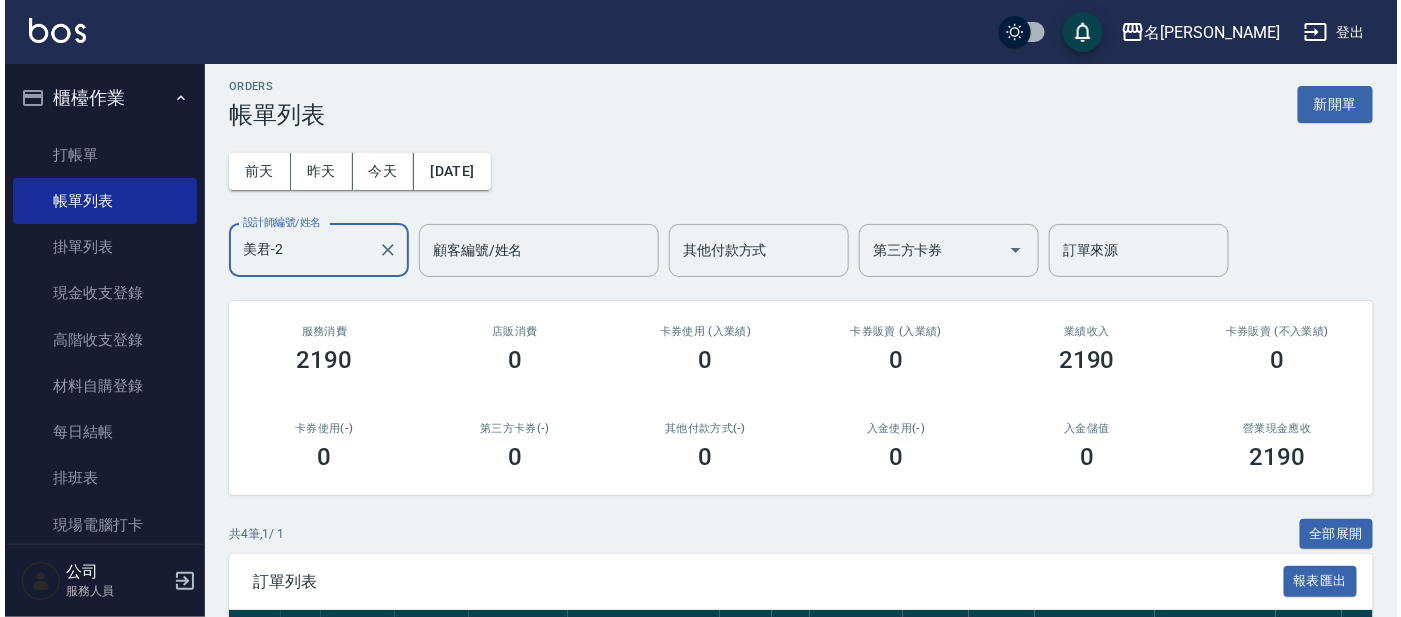 scroll, scrollTop: 0, scrollLeft: 0, axis: both 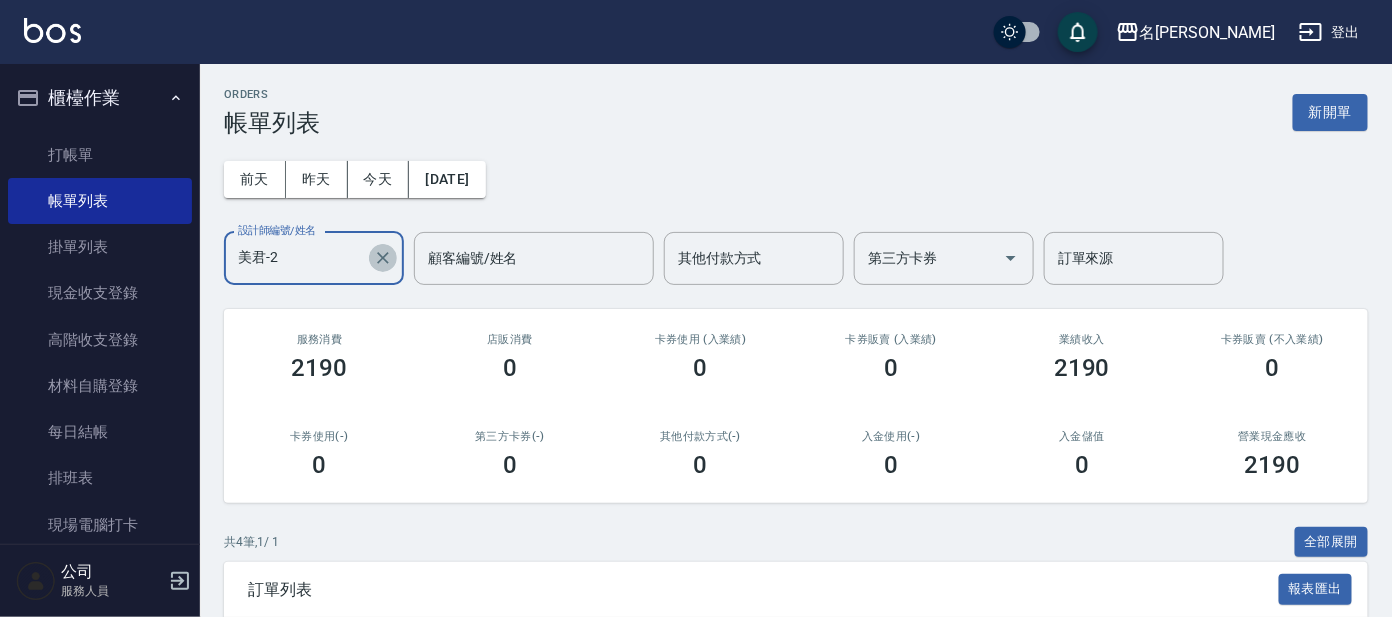 click 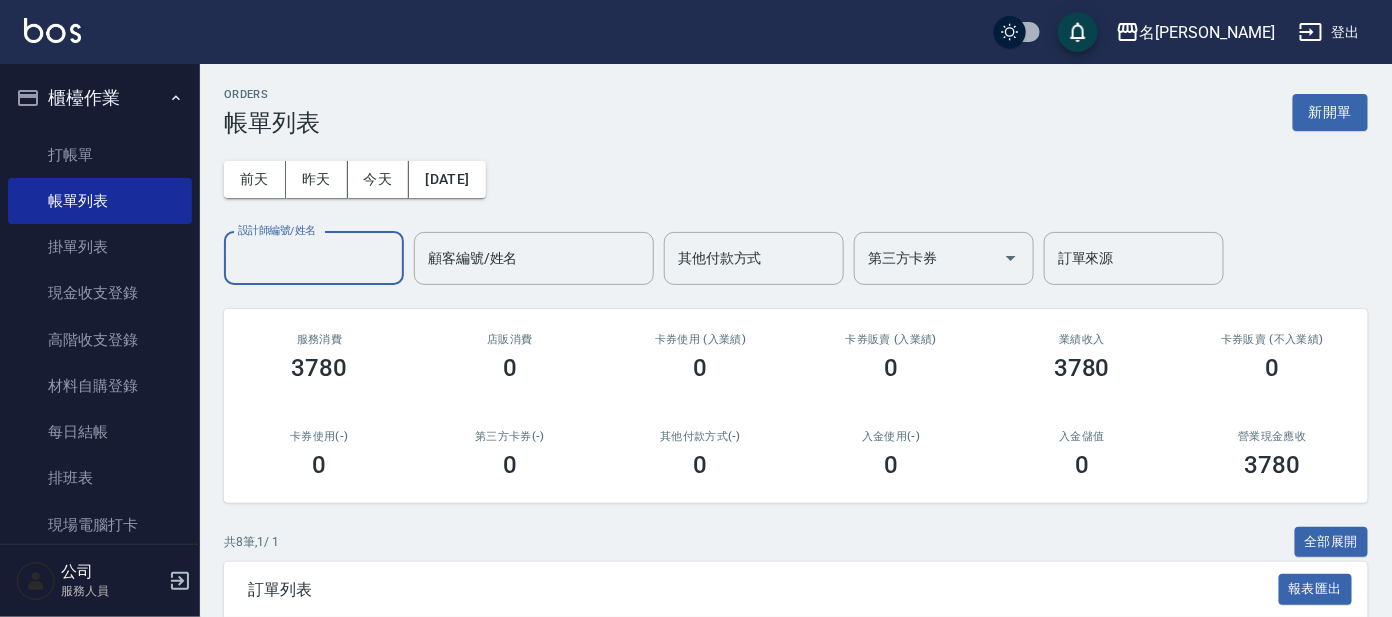 drag, startPoint x: 319, startPoint y: 248, endPoint x: 319, endPoint y: 268, distance: 20 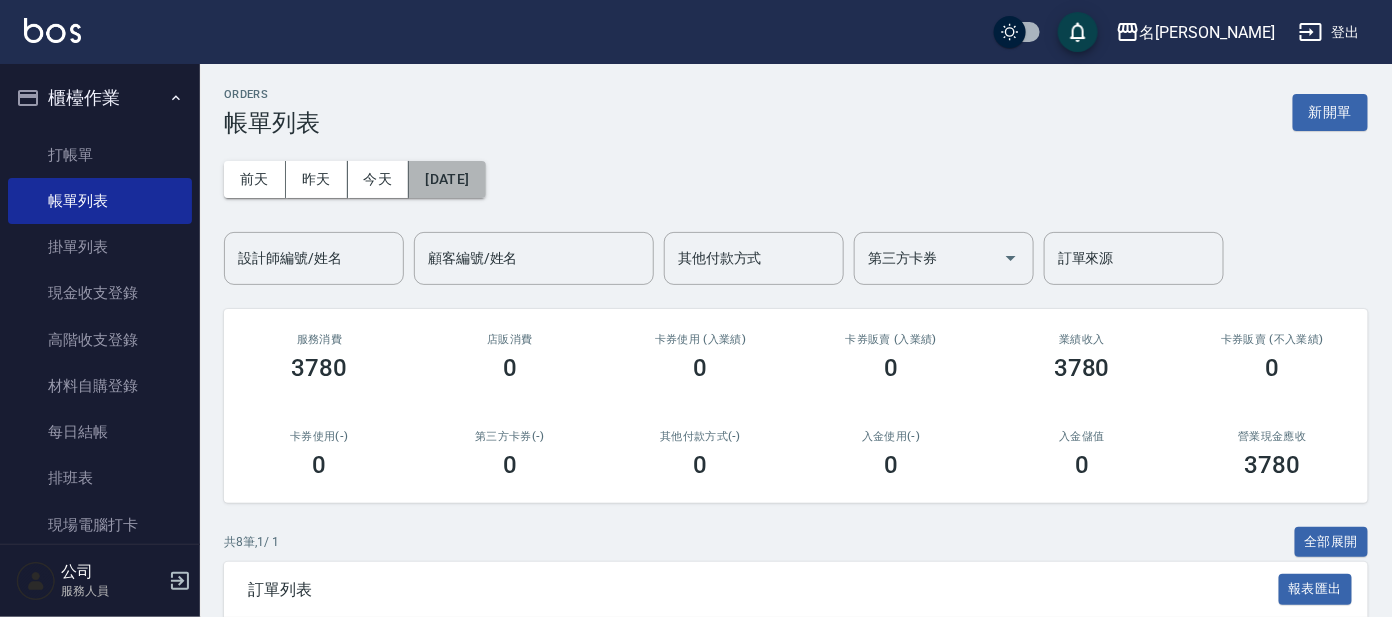 click on "[DATE]" at bounding box center [447, 179] 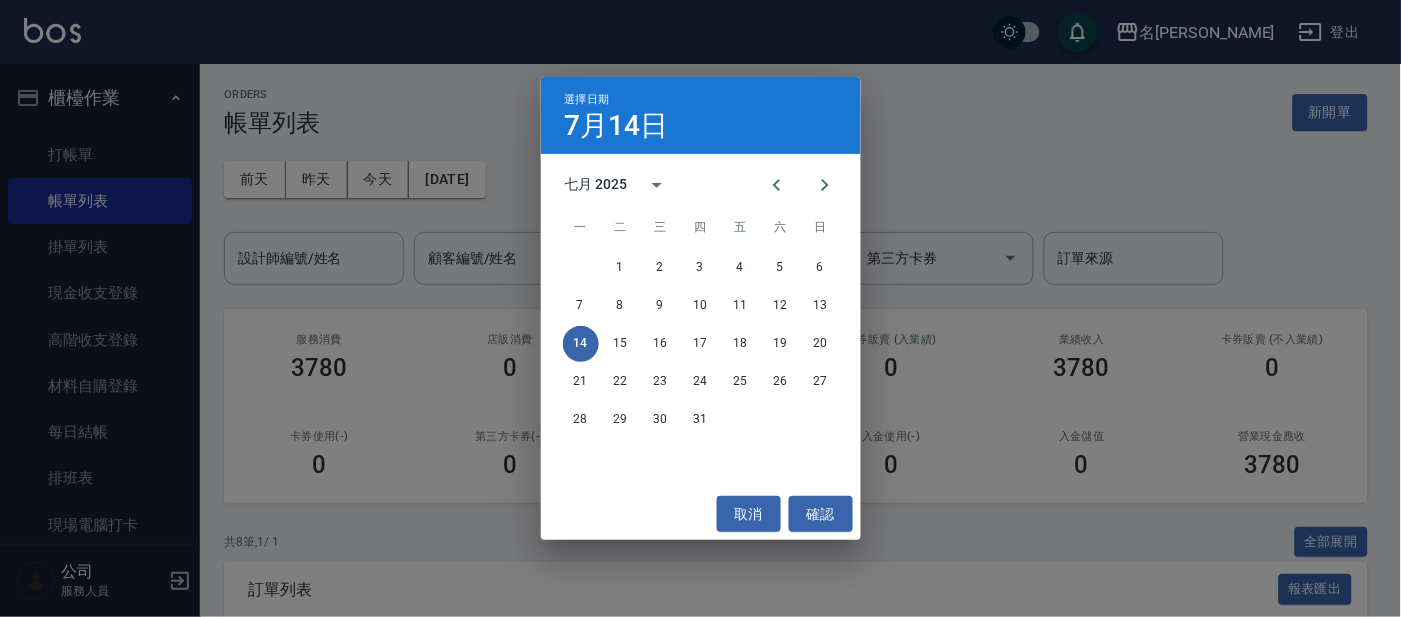 click on "選擇日期 [DATE] 七月 2025 一 二 三 四 五 六 日 1 2 3 4 5 6 7 8 9 10 11 12 13 14 15 16 17 18 19 20 21 22 23 24 25 26 27 28 29 30 31 取消 確認" at bounding box center (700, 308) 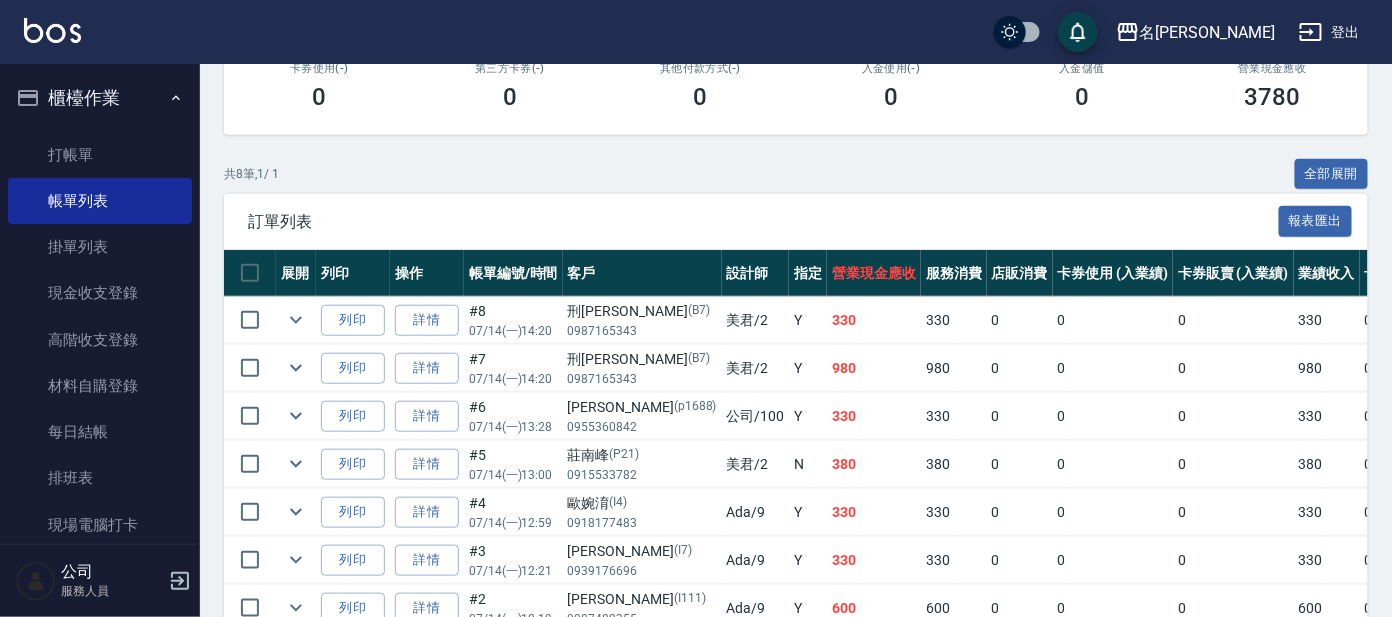 scroll, scrollTop: 374, scrollLeft: 0, axis: vertical 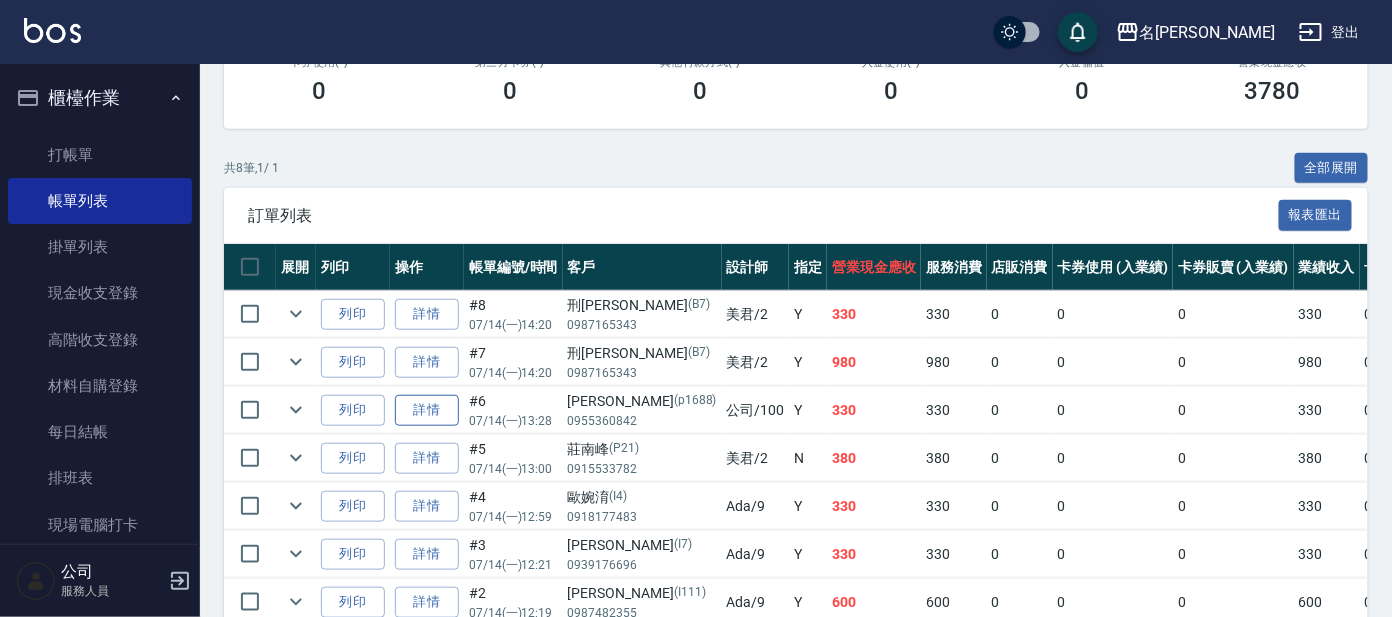 click on "詳情" at bounding box center (427, 410) 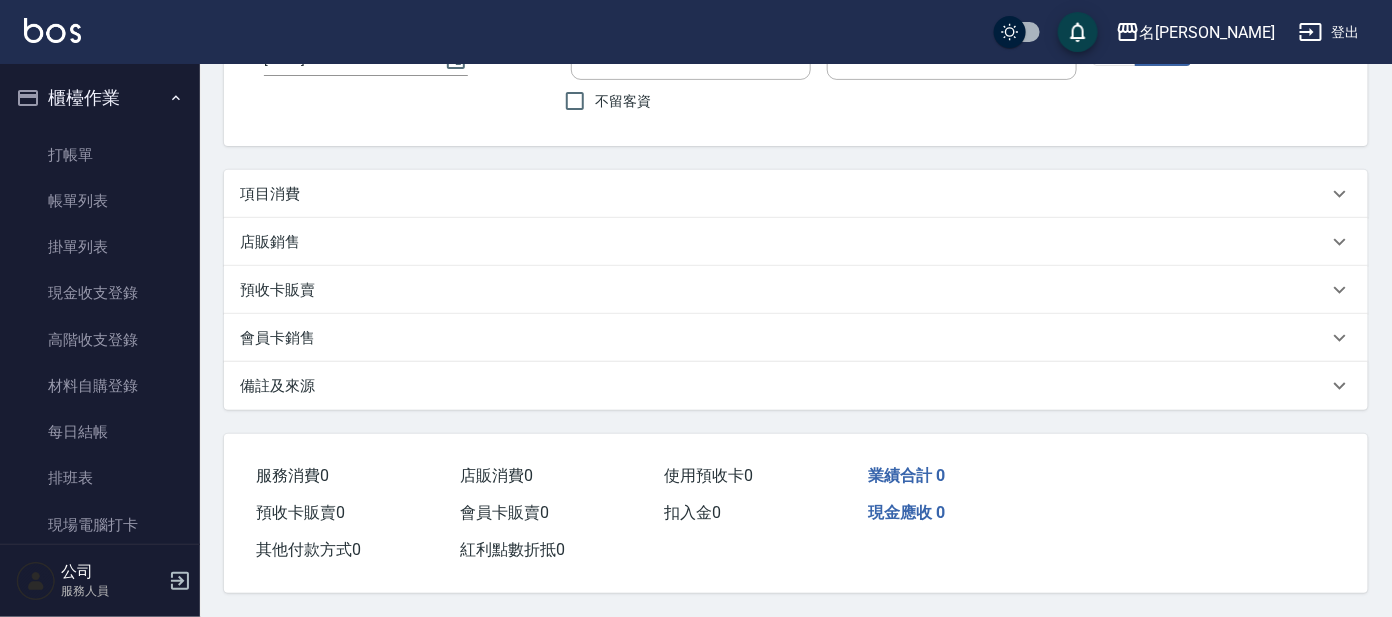 scroll, scrollTop: 0, scrollLeft: 0, axis: both 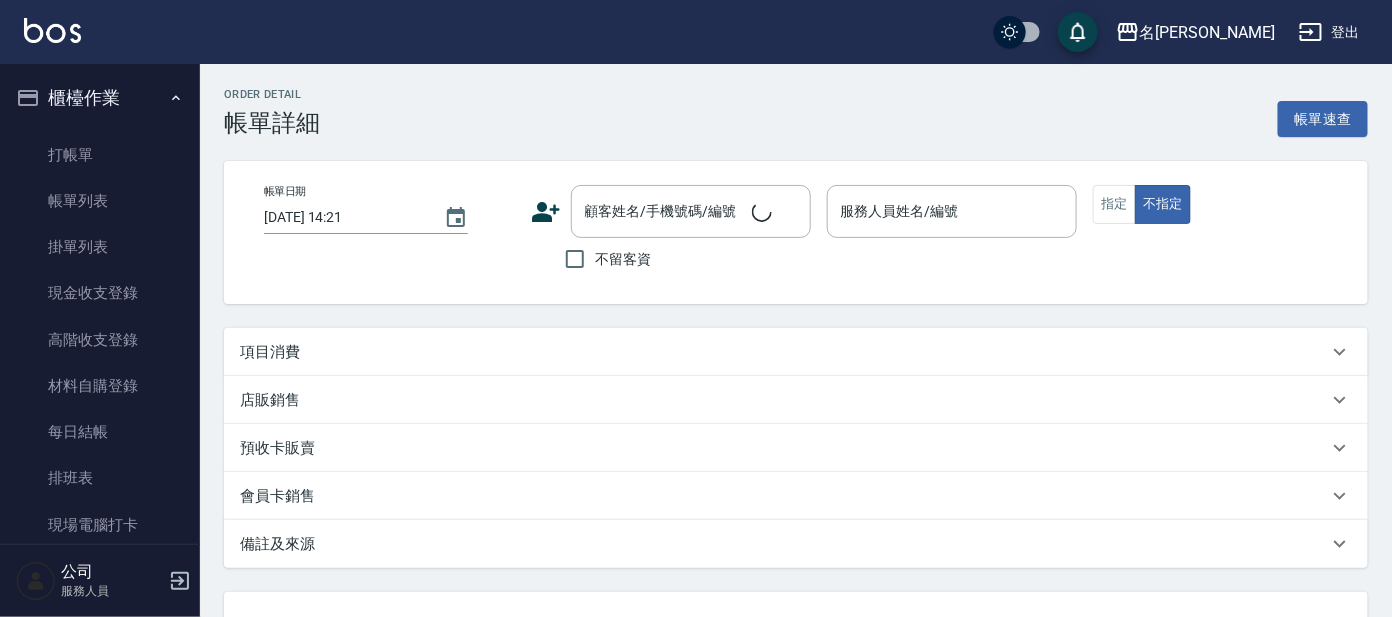 type on "[DATE] 13:28" 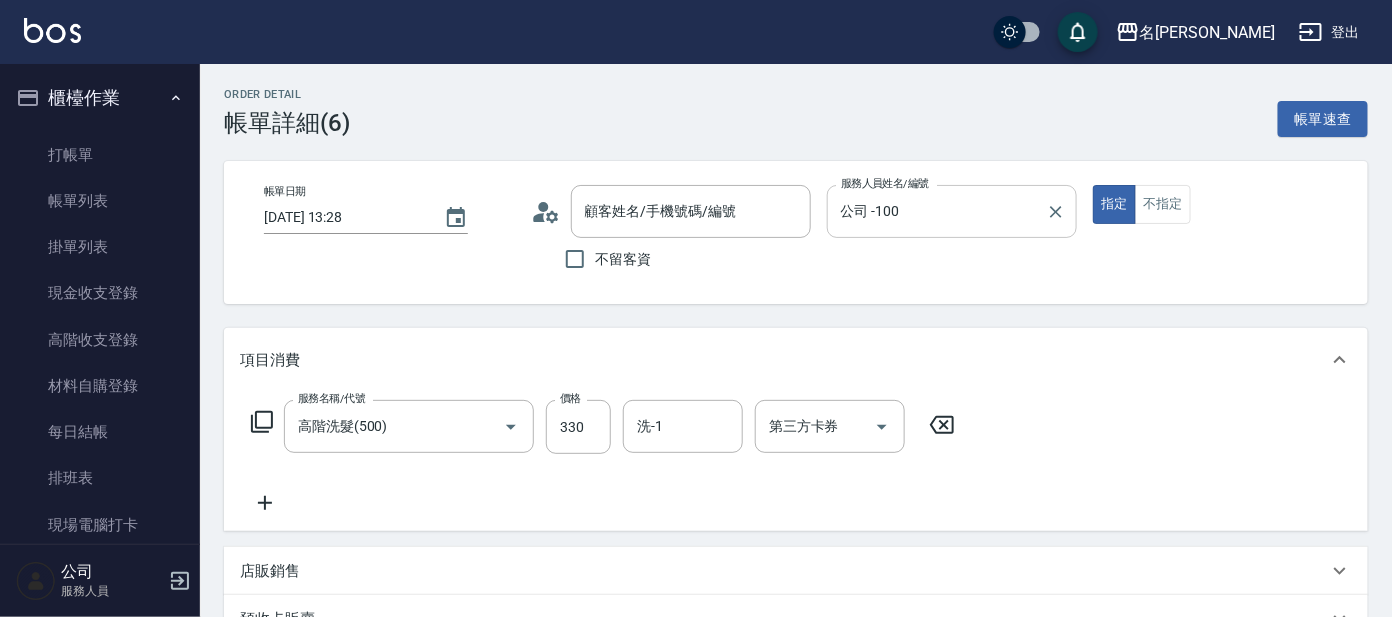 type on "[PERSON_NAME]/0955360842/p1688" 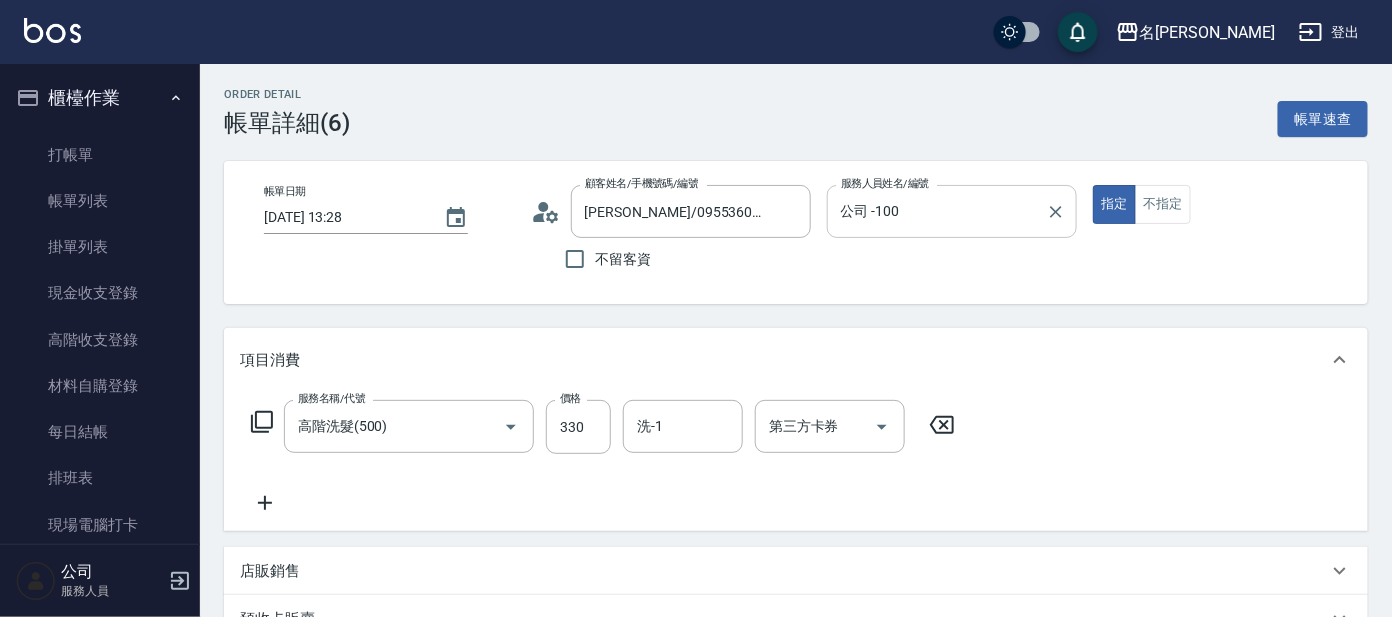 click 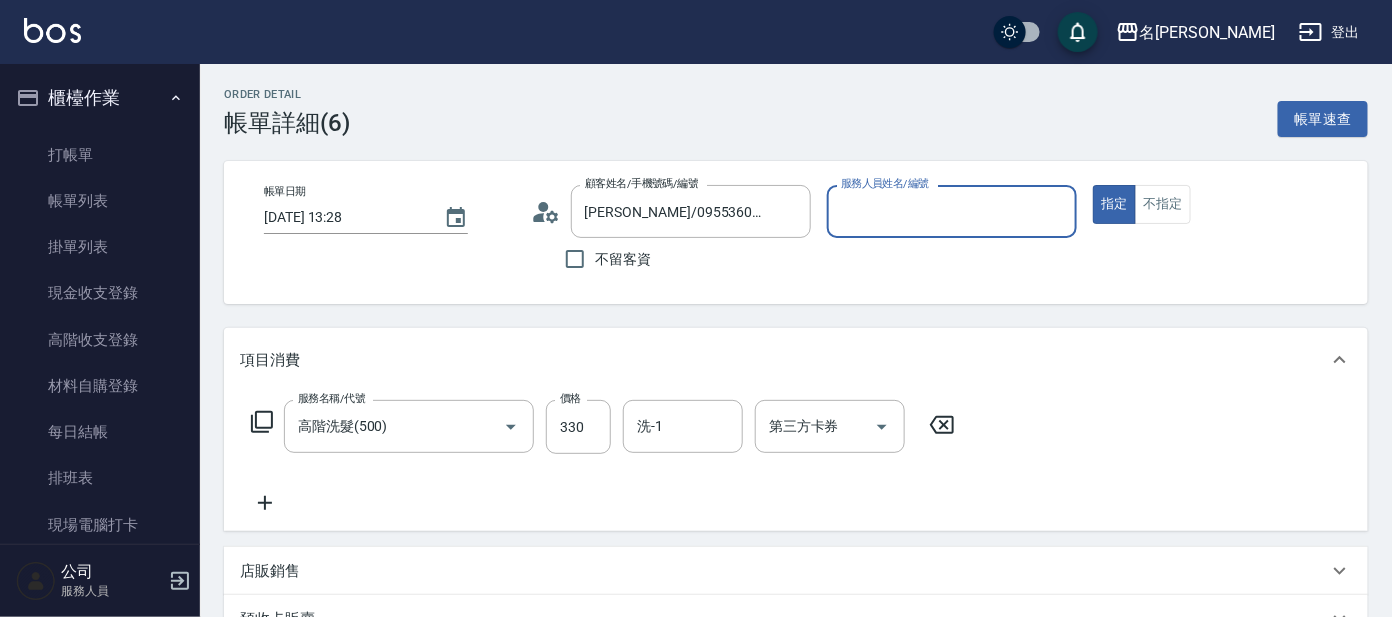 click on "服務人員姓名/編號" at bounding box center [952, 211] 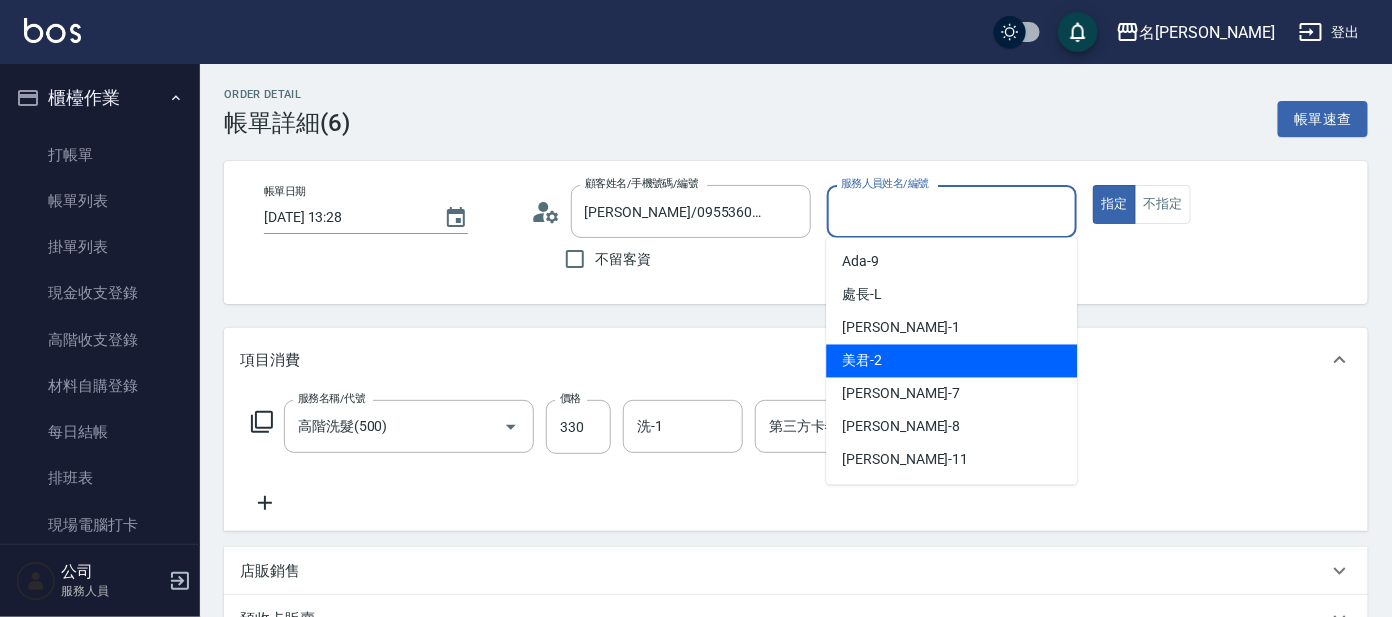 click on "美君 -2" at bounding box center (951, 361) 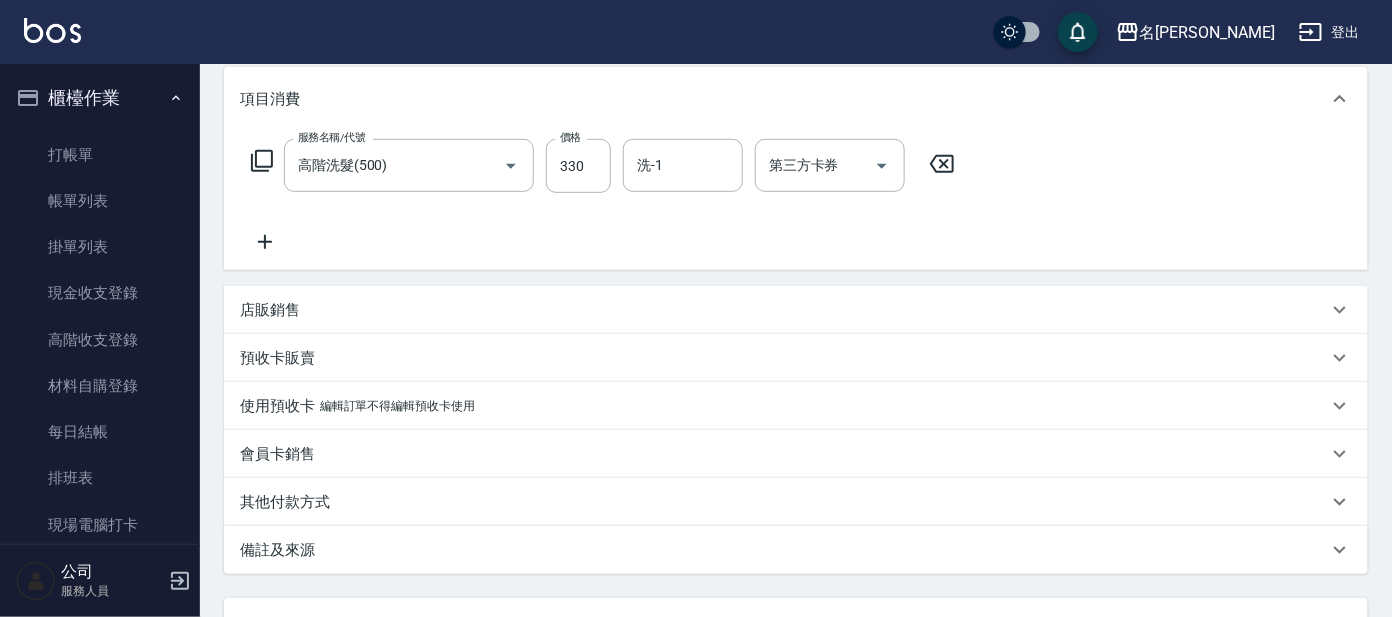 scroll, scrollTop: 428, scrollLeft: 0, axis: vertical 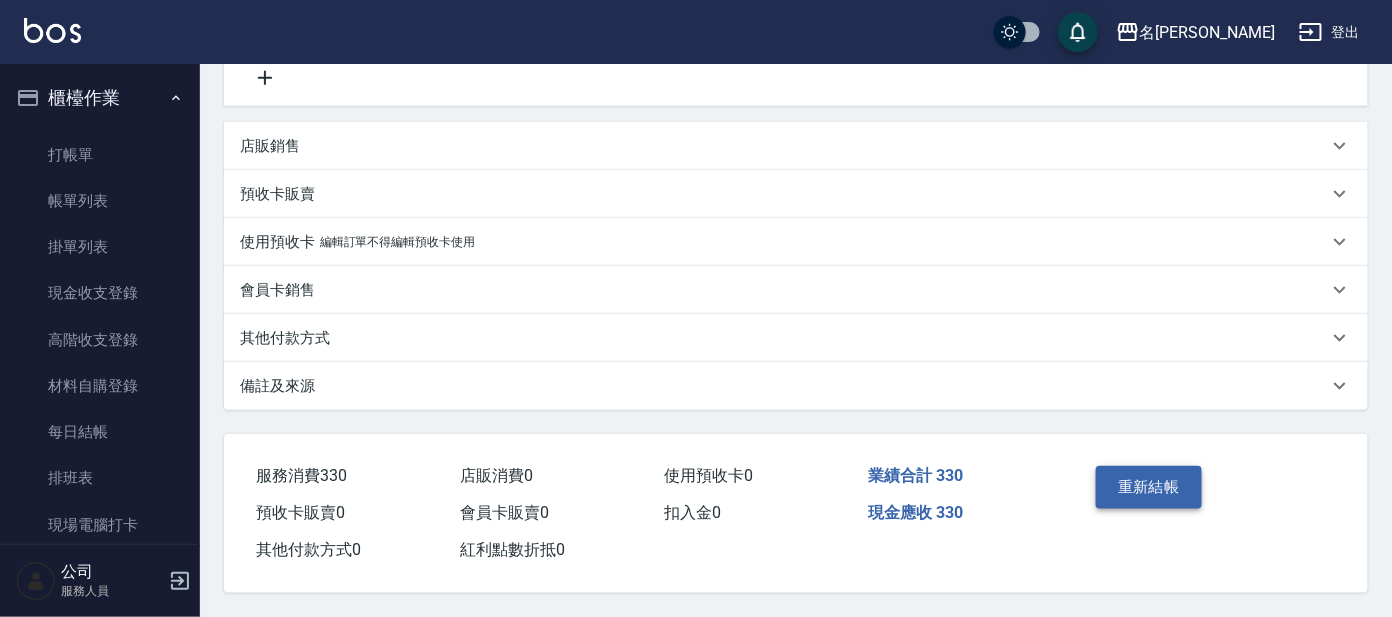 click on "重新結帳" at bounding box center (1149, 487) 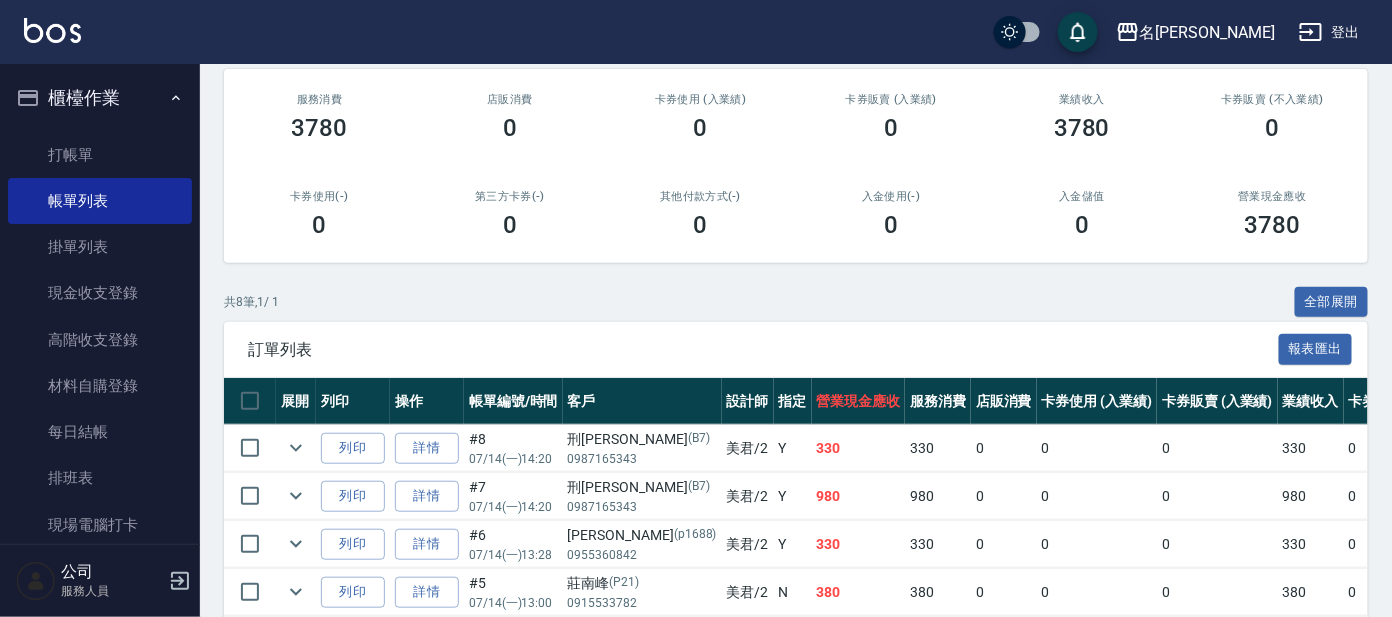 scroll, scrollTop: 152, scrollLeft: 0, axis: vertical 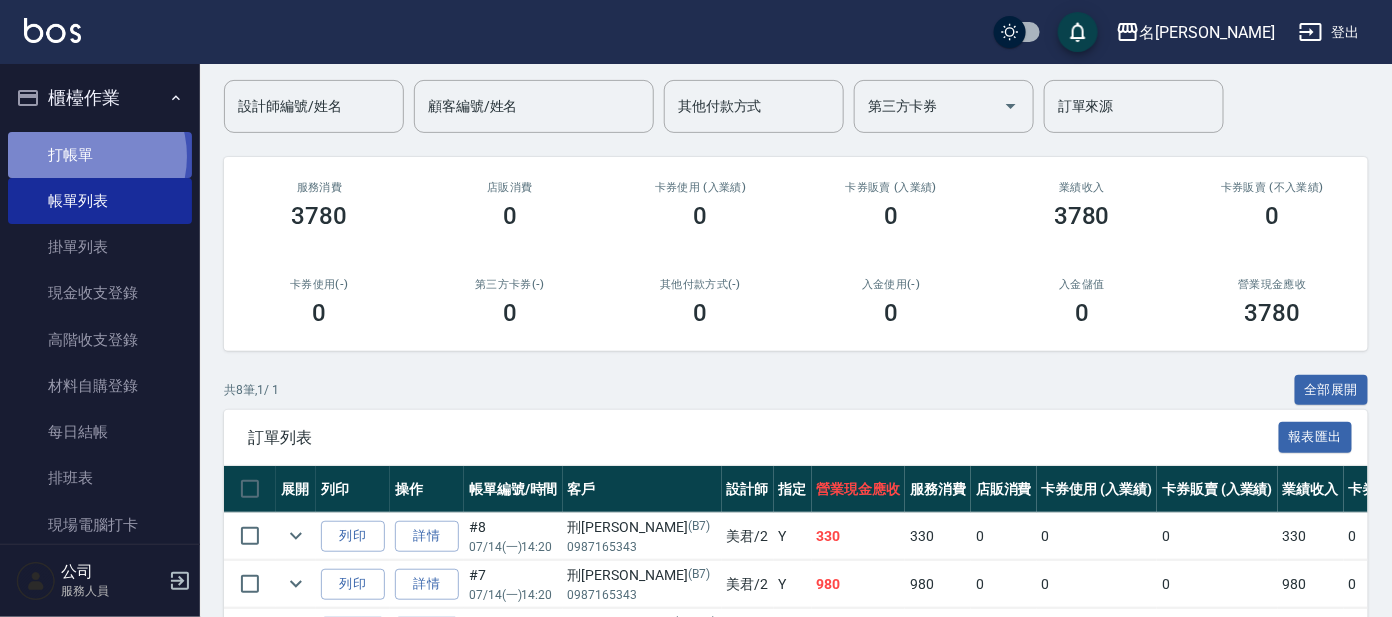 click on "打帳單" at bounding box center [100, 155] 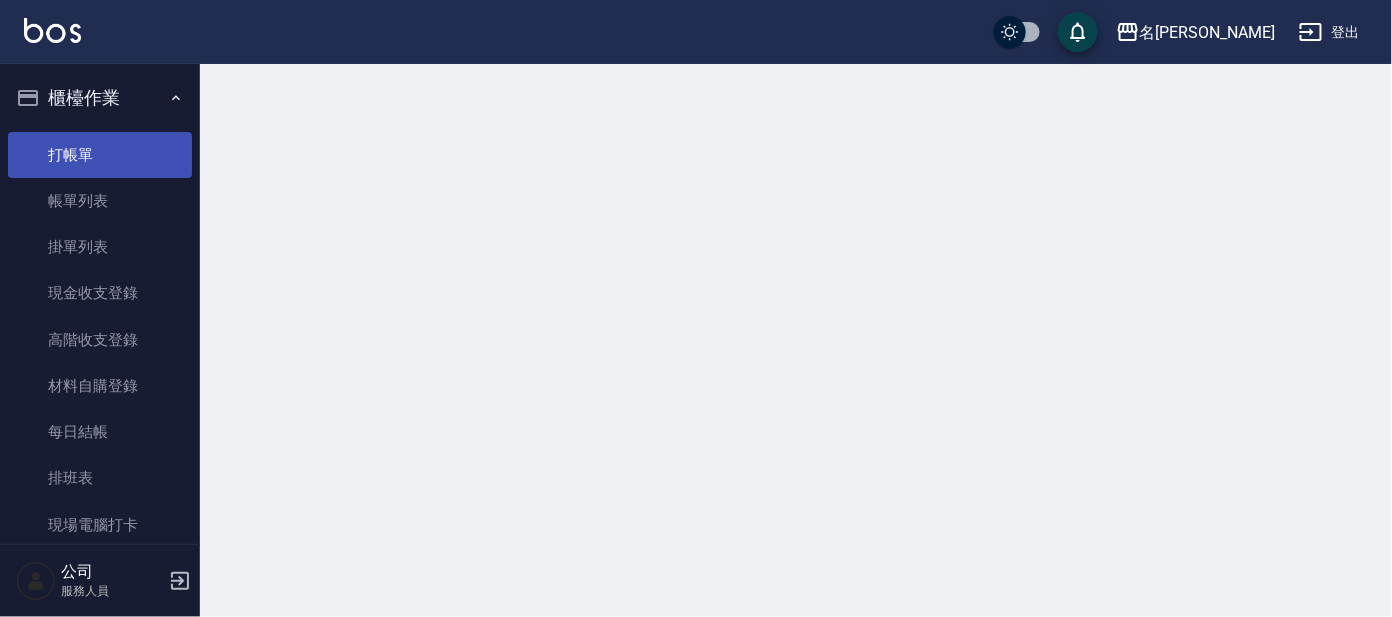 scroll, scrollTop: 0, scrollLeft: 0, axis: both 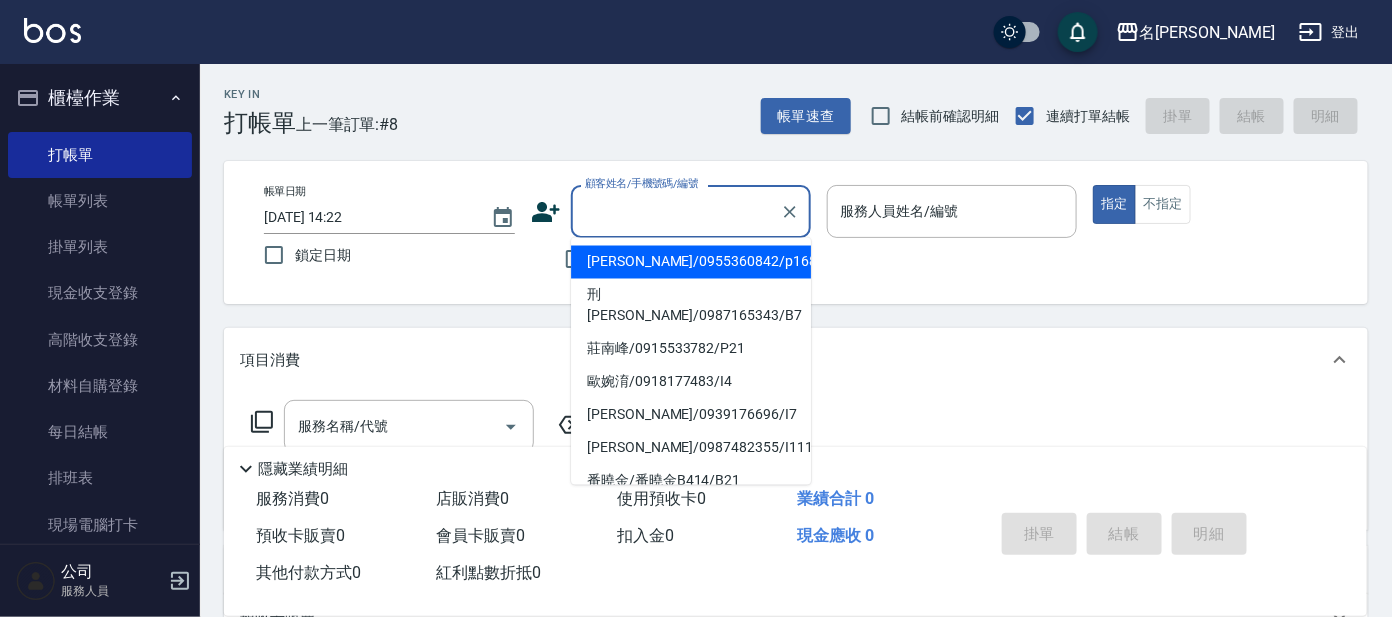 click on "顧客姓名/手機號碼/編號" at bounding box center (676, 211) 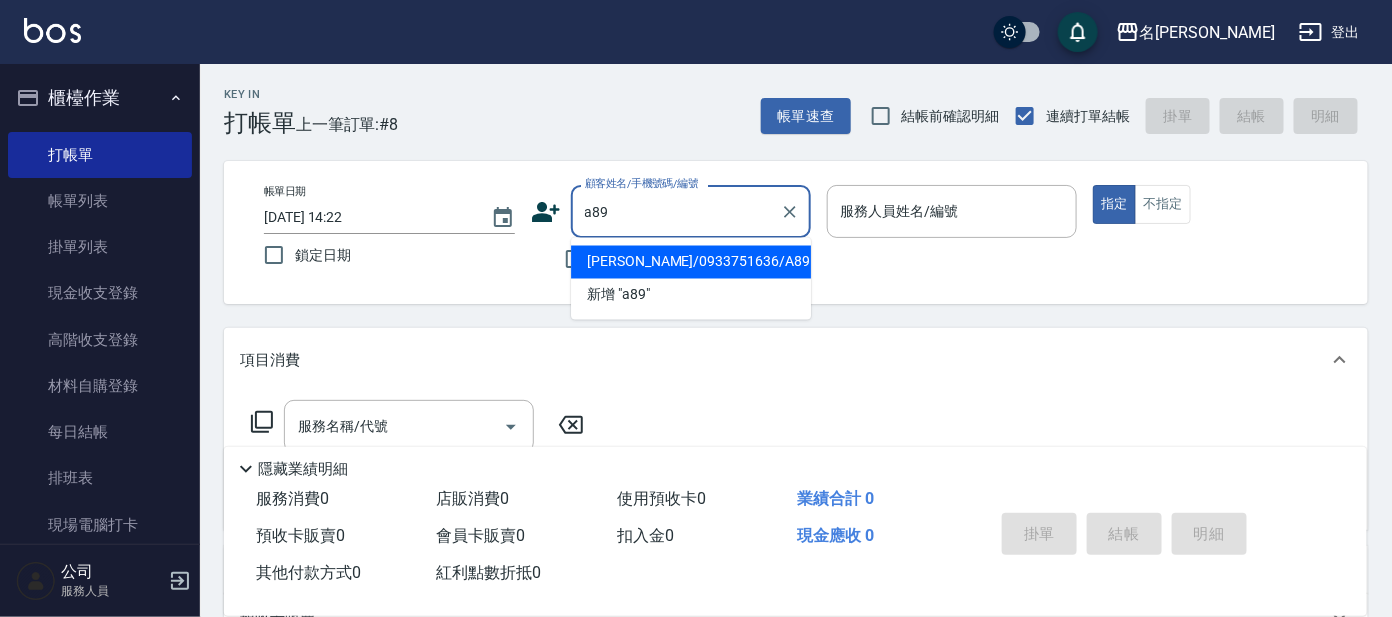 type on "[PERSON_NAME]/0933751636/A89" 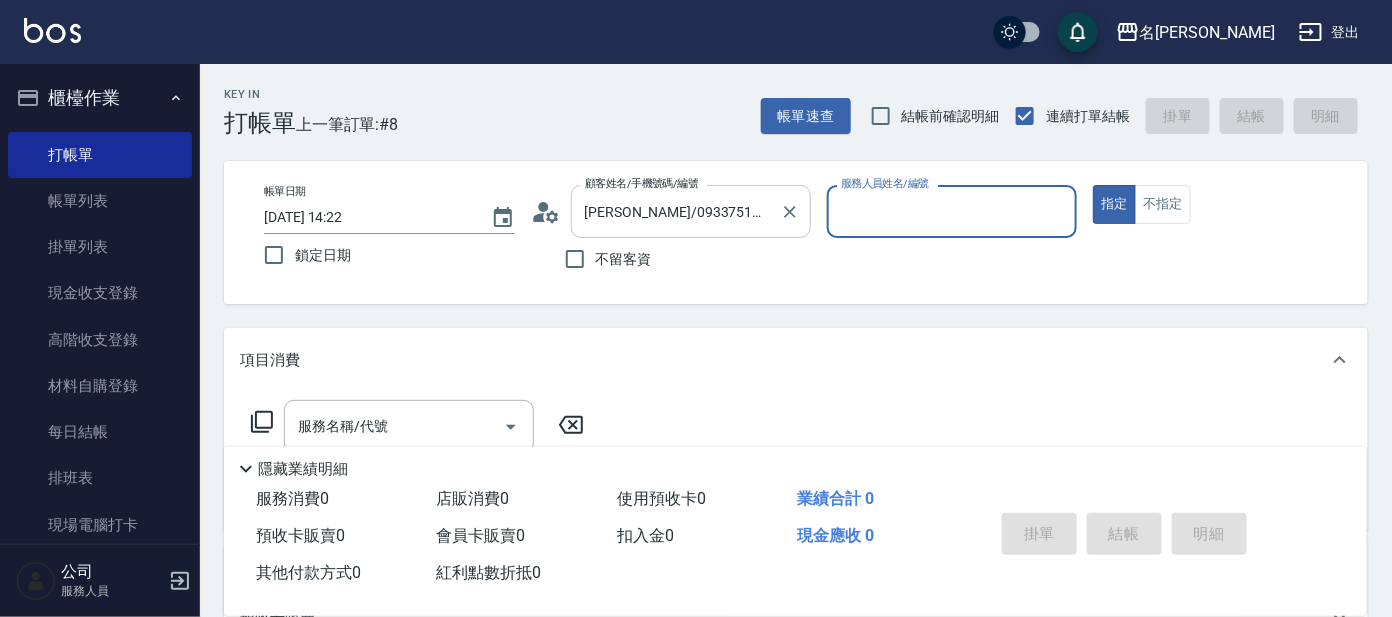 type on "宥里-1" 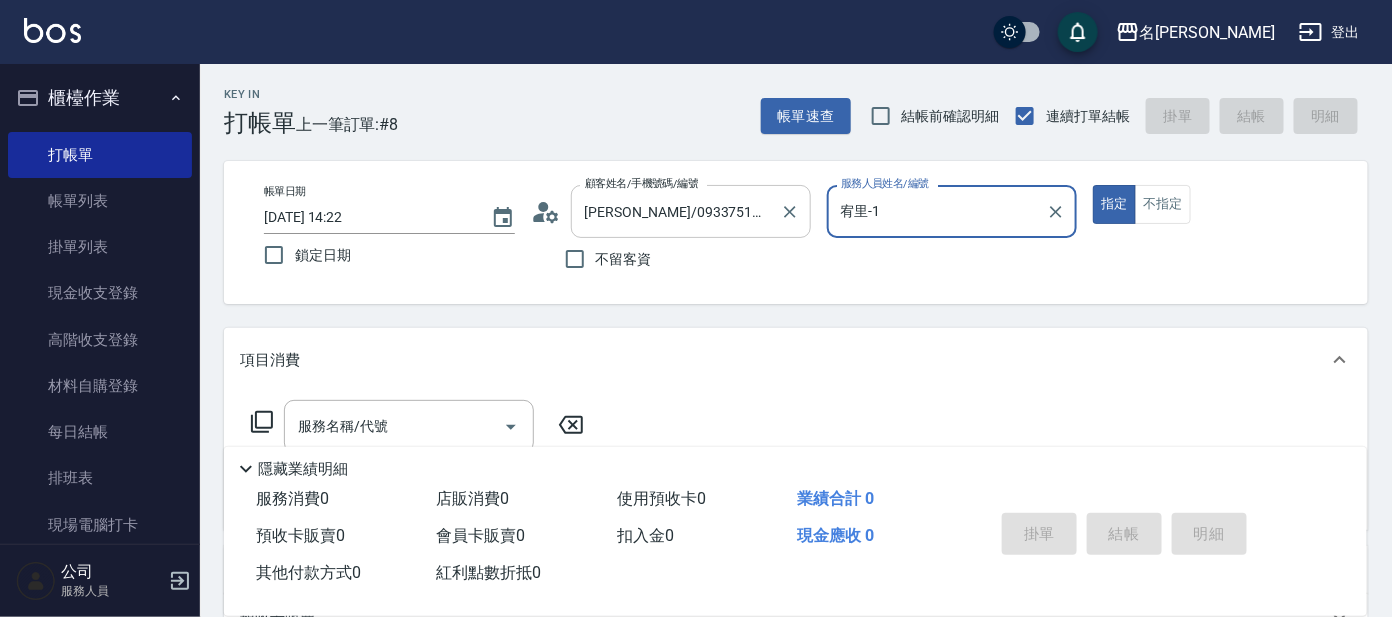 click on "指定" at bounding box center [1114, 204] 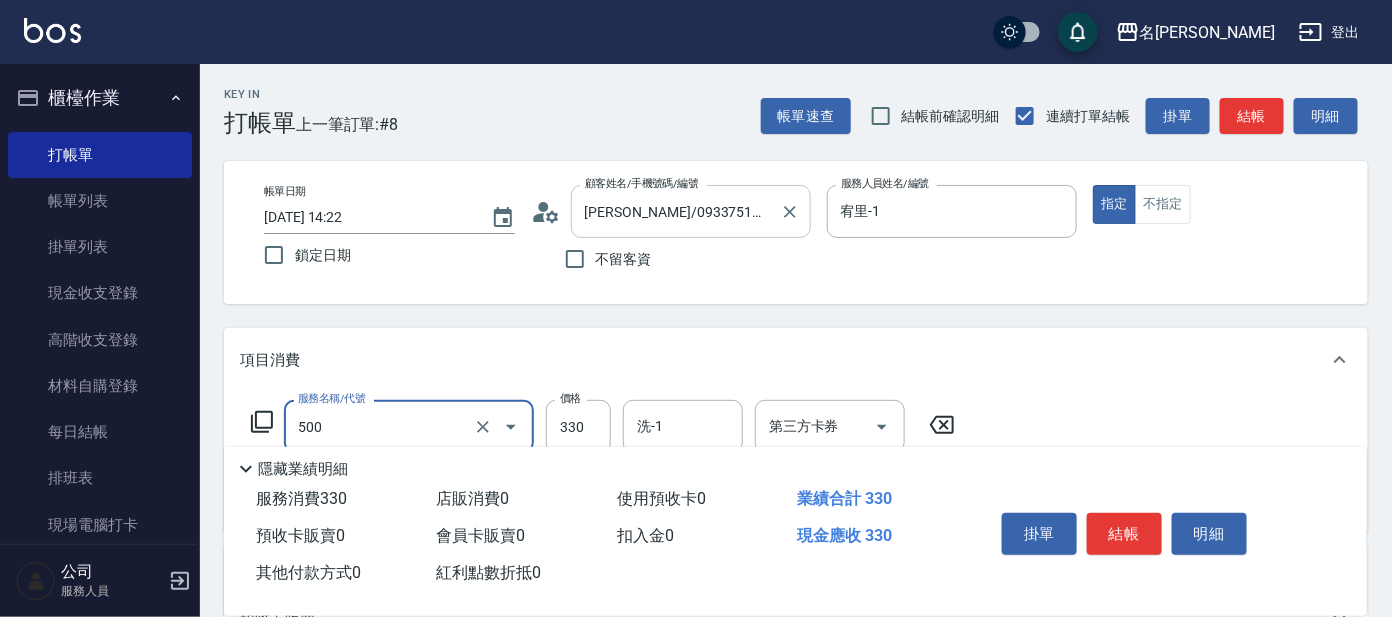 type on "高階洗髮(500)" 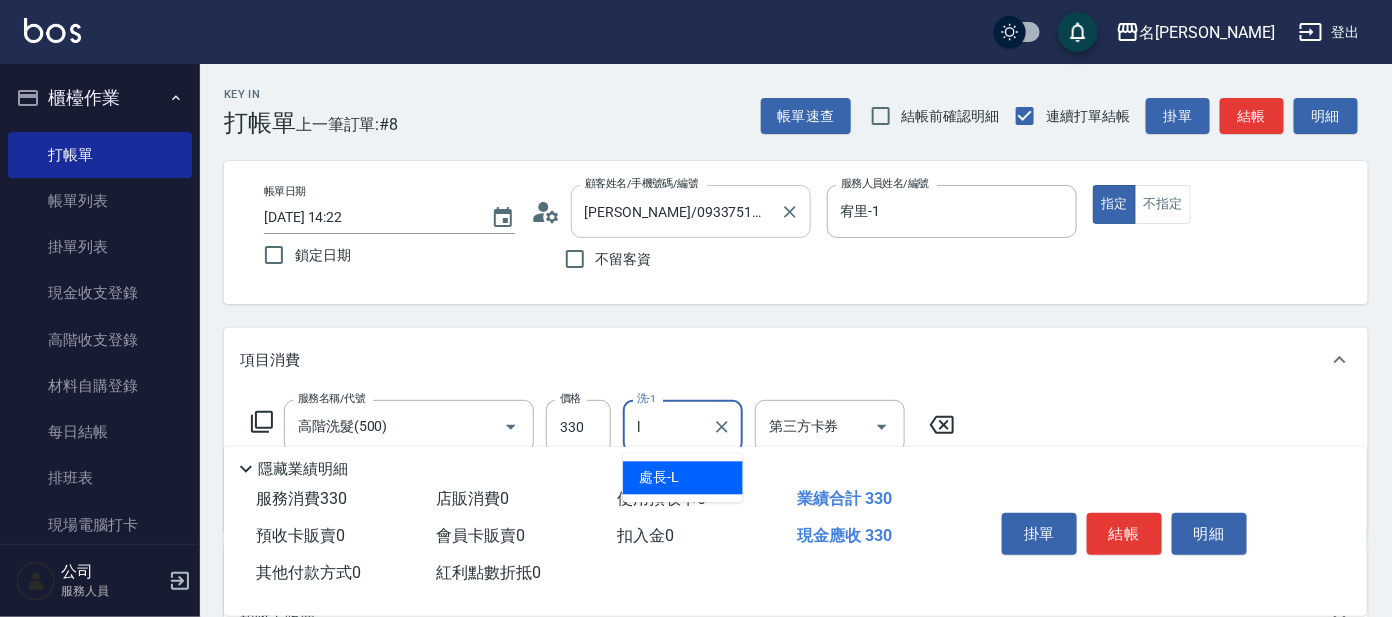 type on "處長-L" 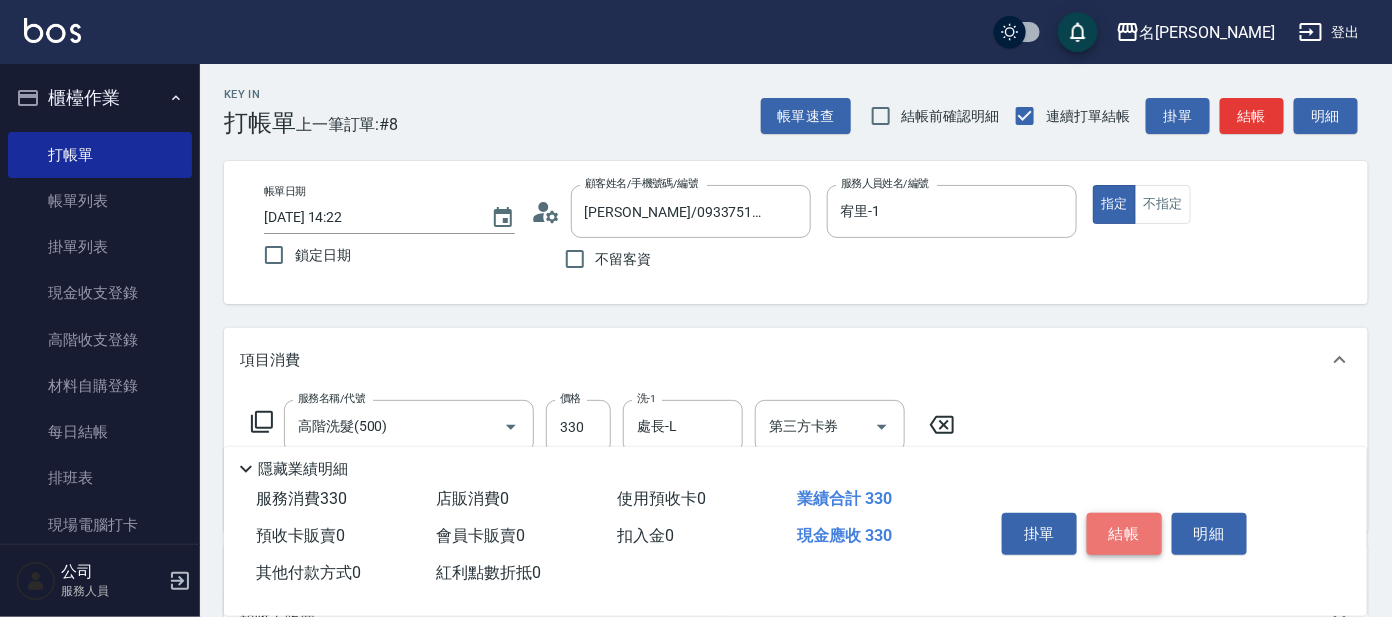 click on "結帳" at bounding box center [1124, 534] 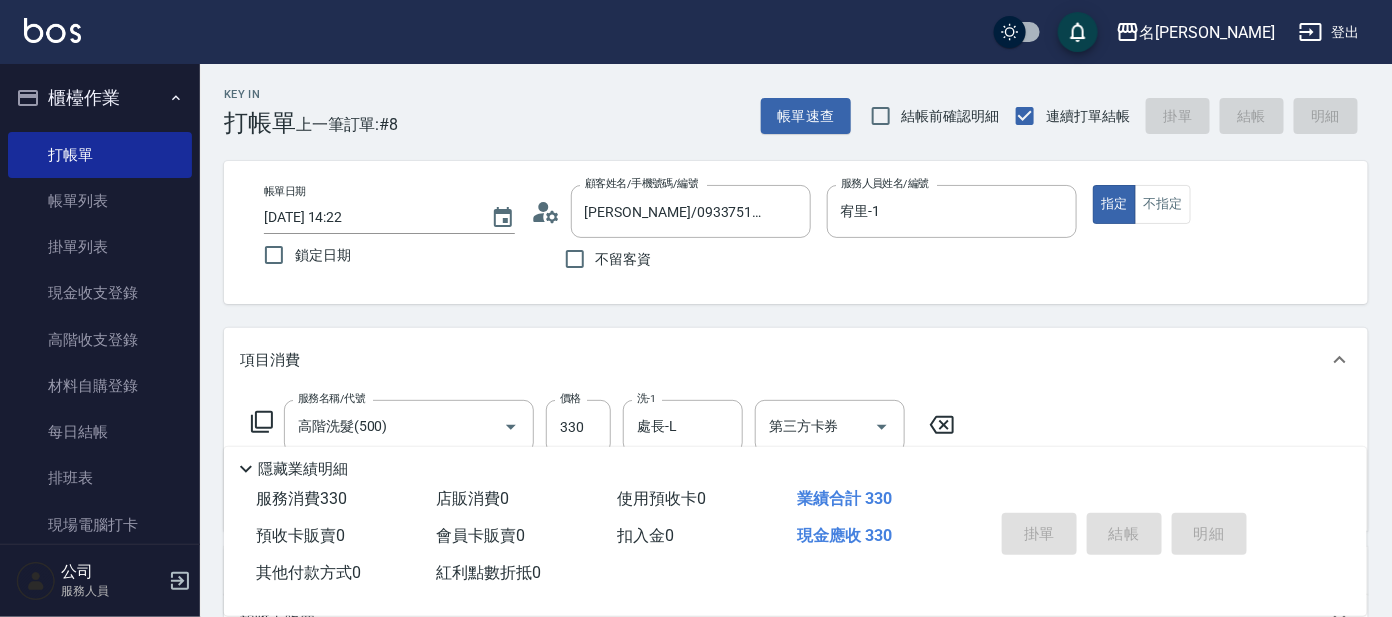 type 